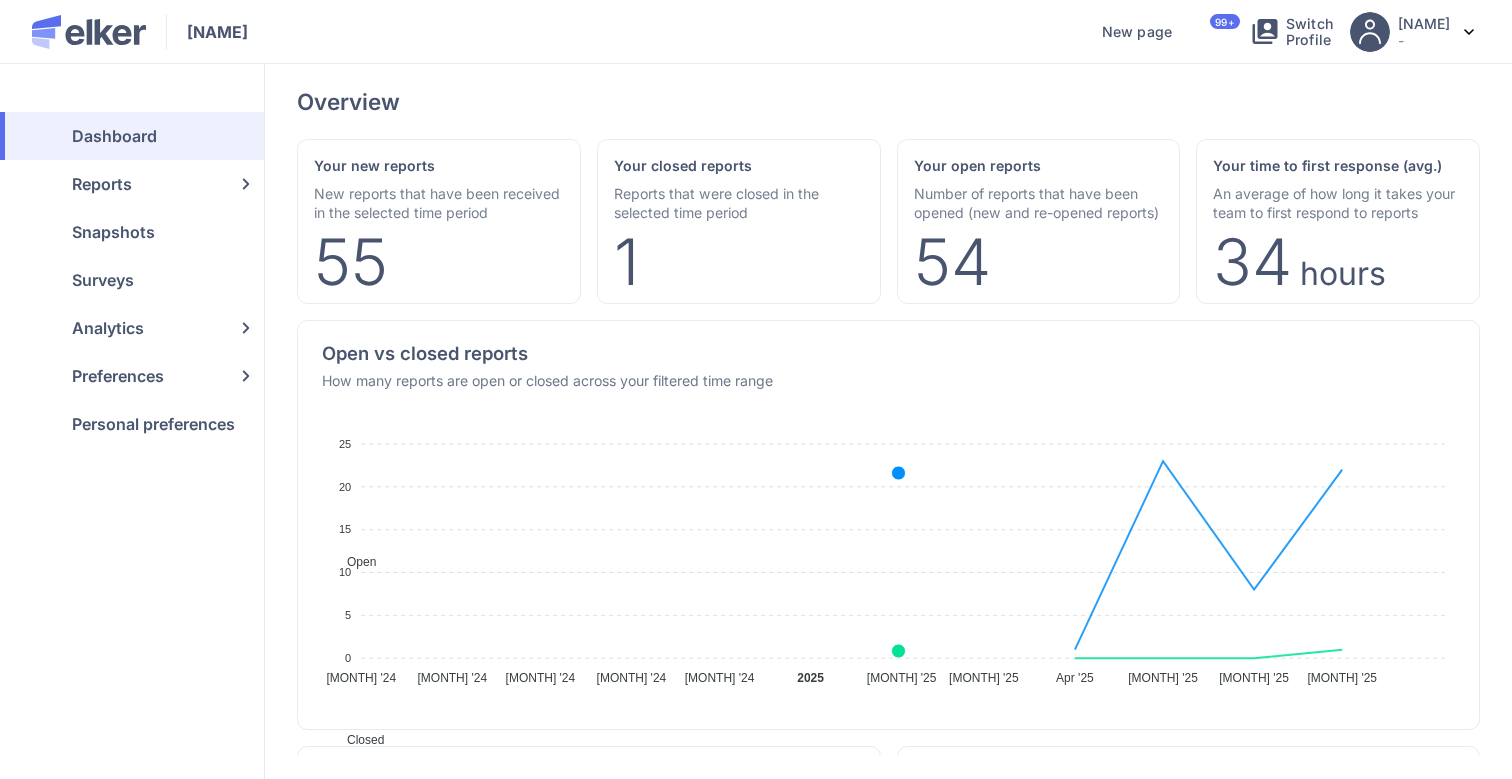 scroll, scrollTop: 0, scrollLeft: 0, axis: both 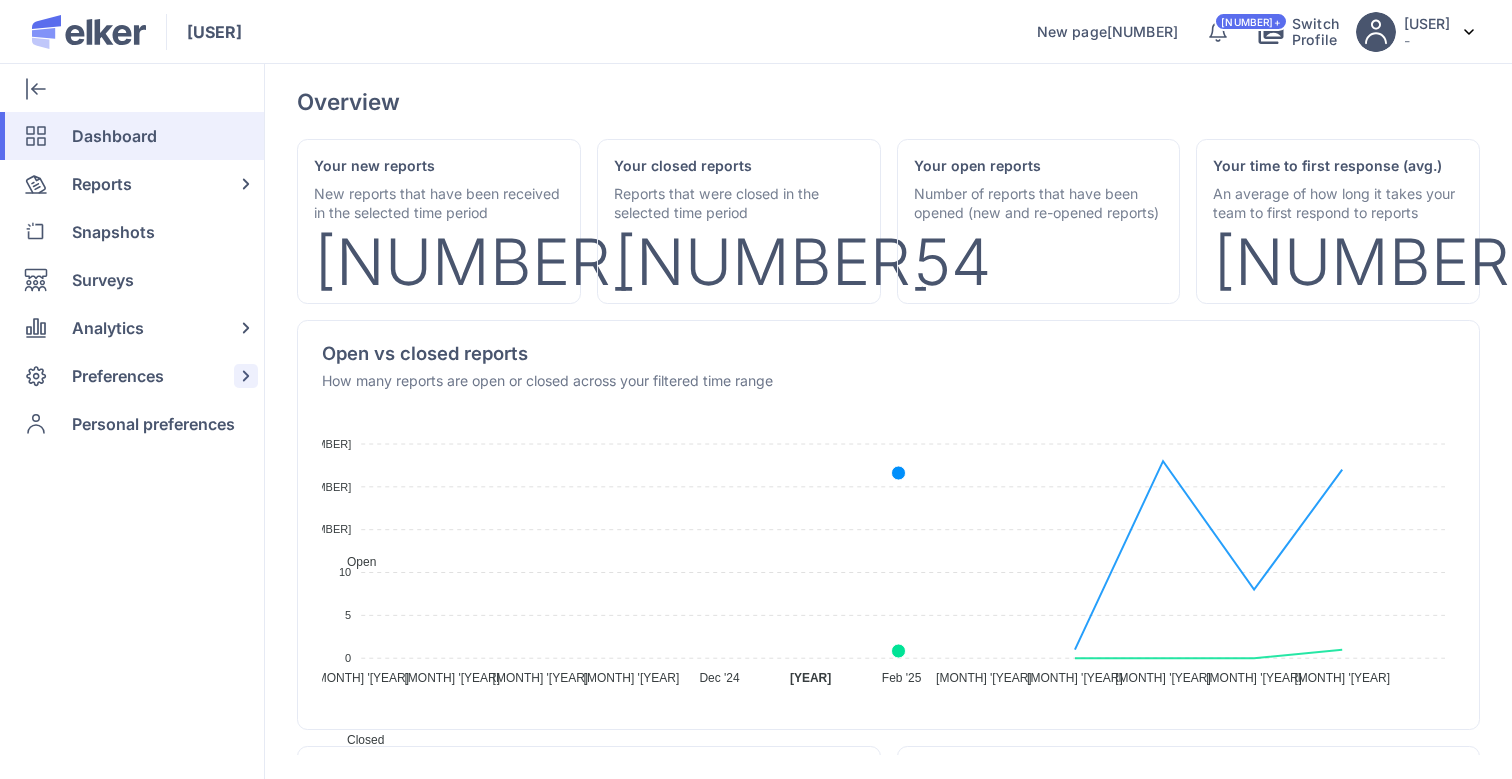 click on "Preferences" at bounding box center [118, 376] 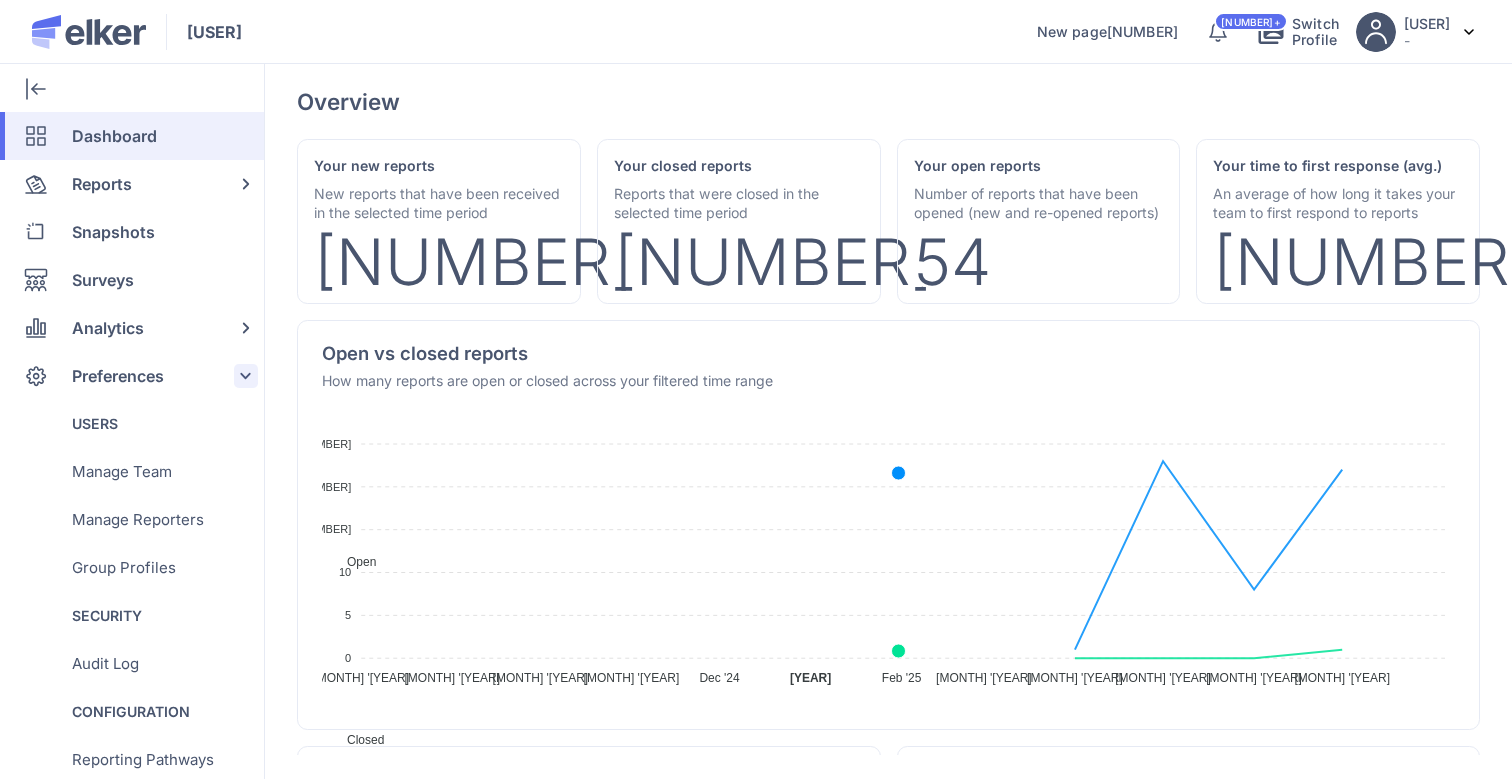 type 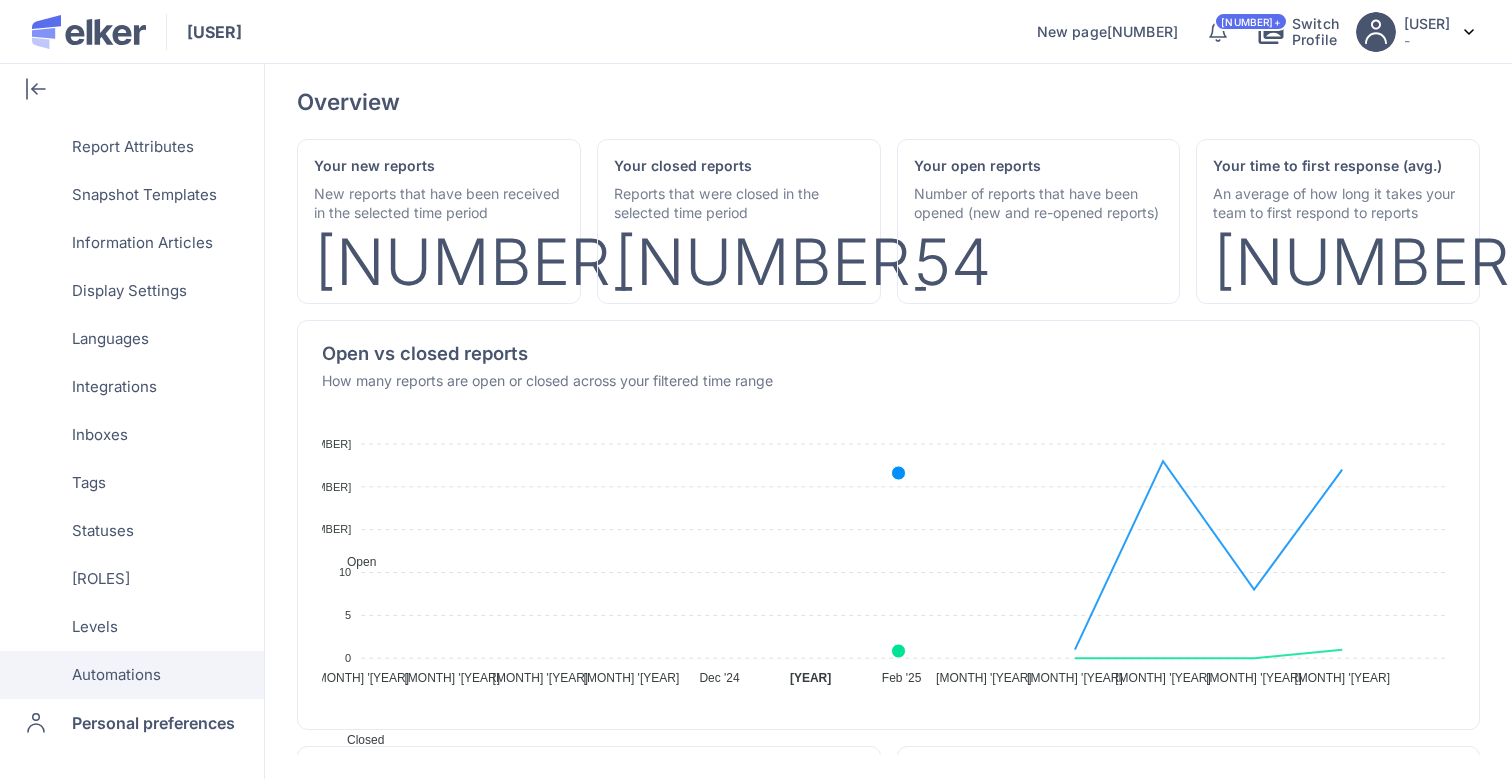 click on "Automations" at bounding box center [116, 675] 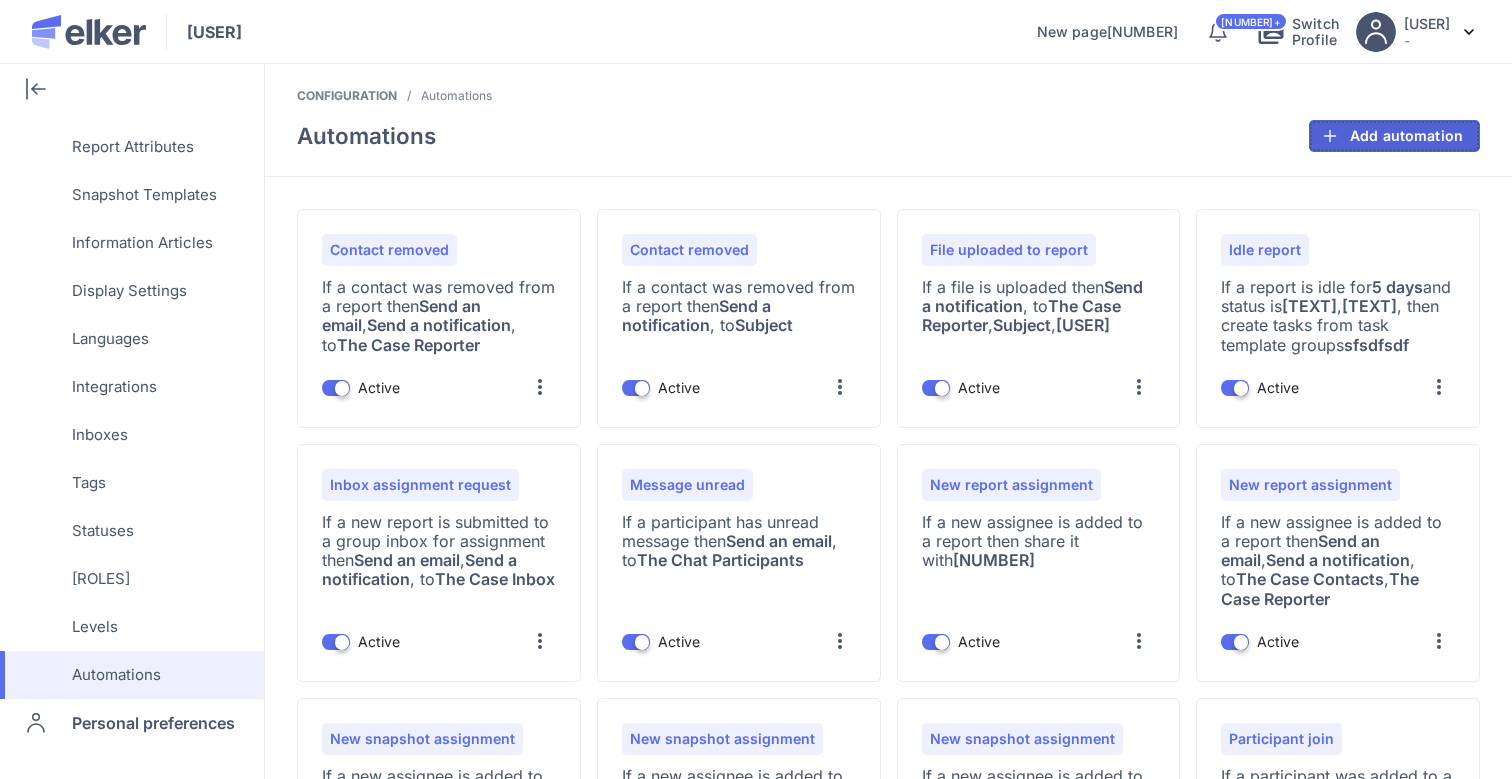 click on "Add automation" 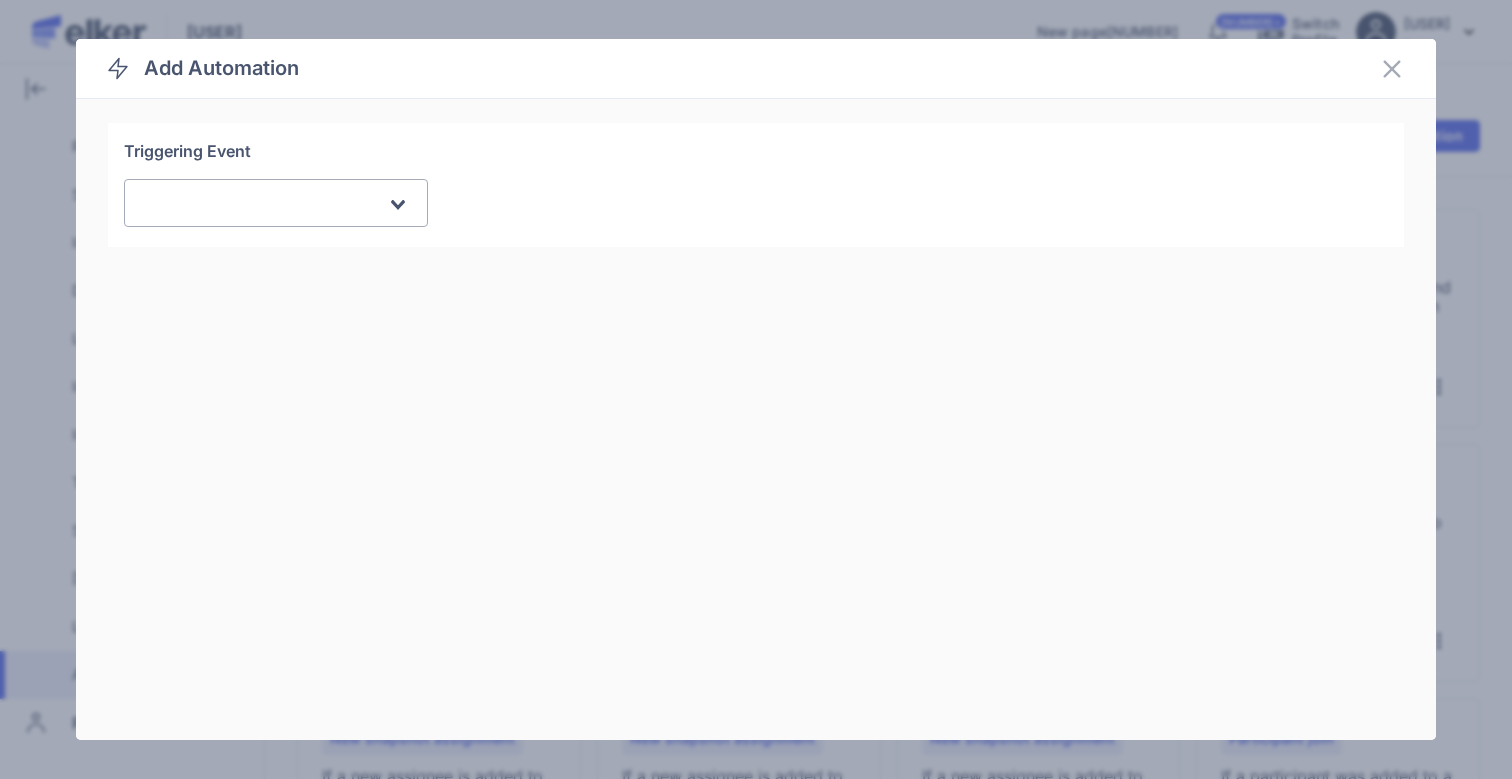 click at bounding box center [264, 203] 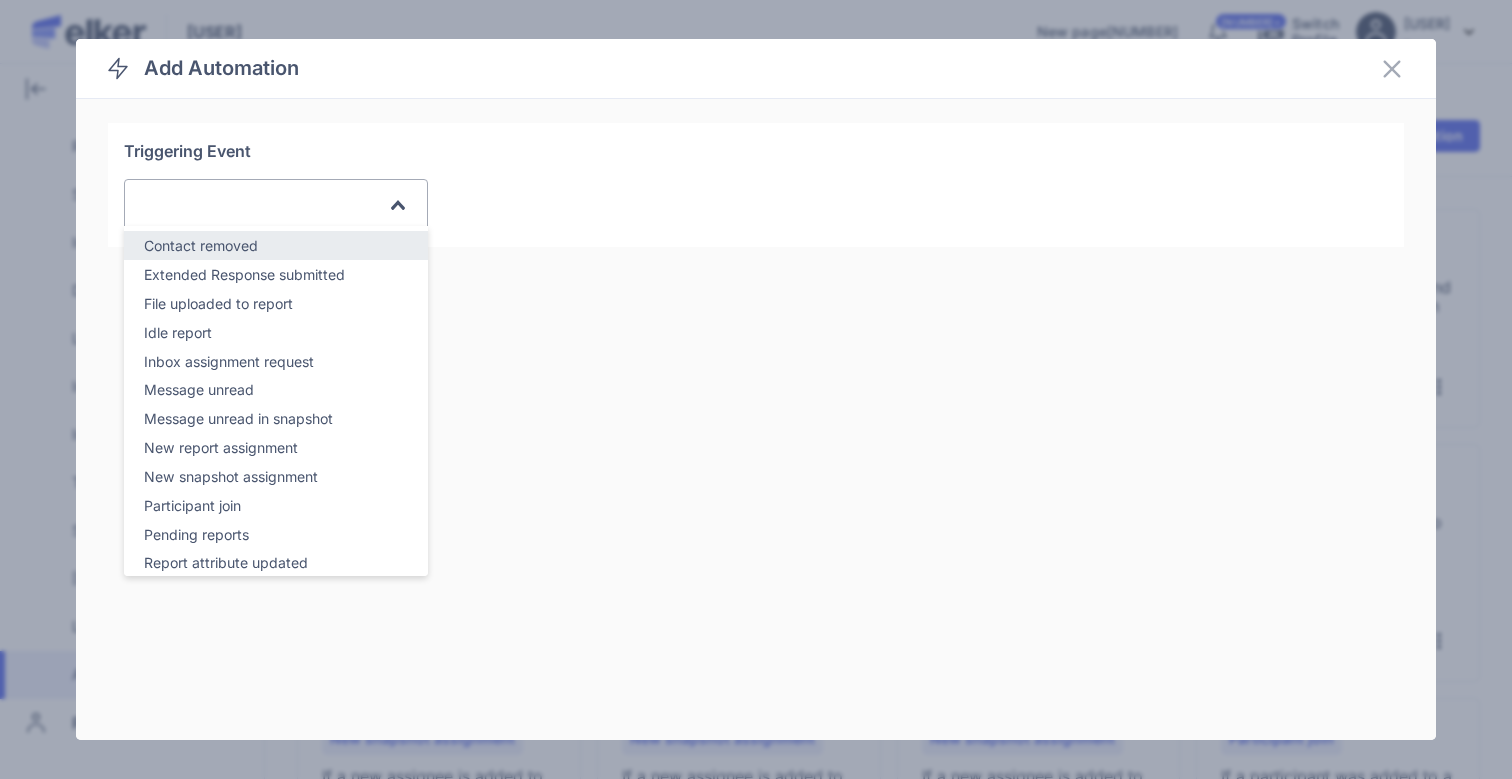 click 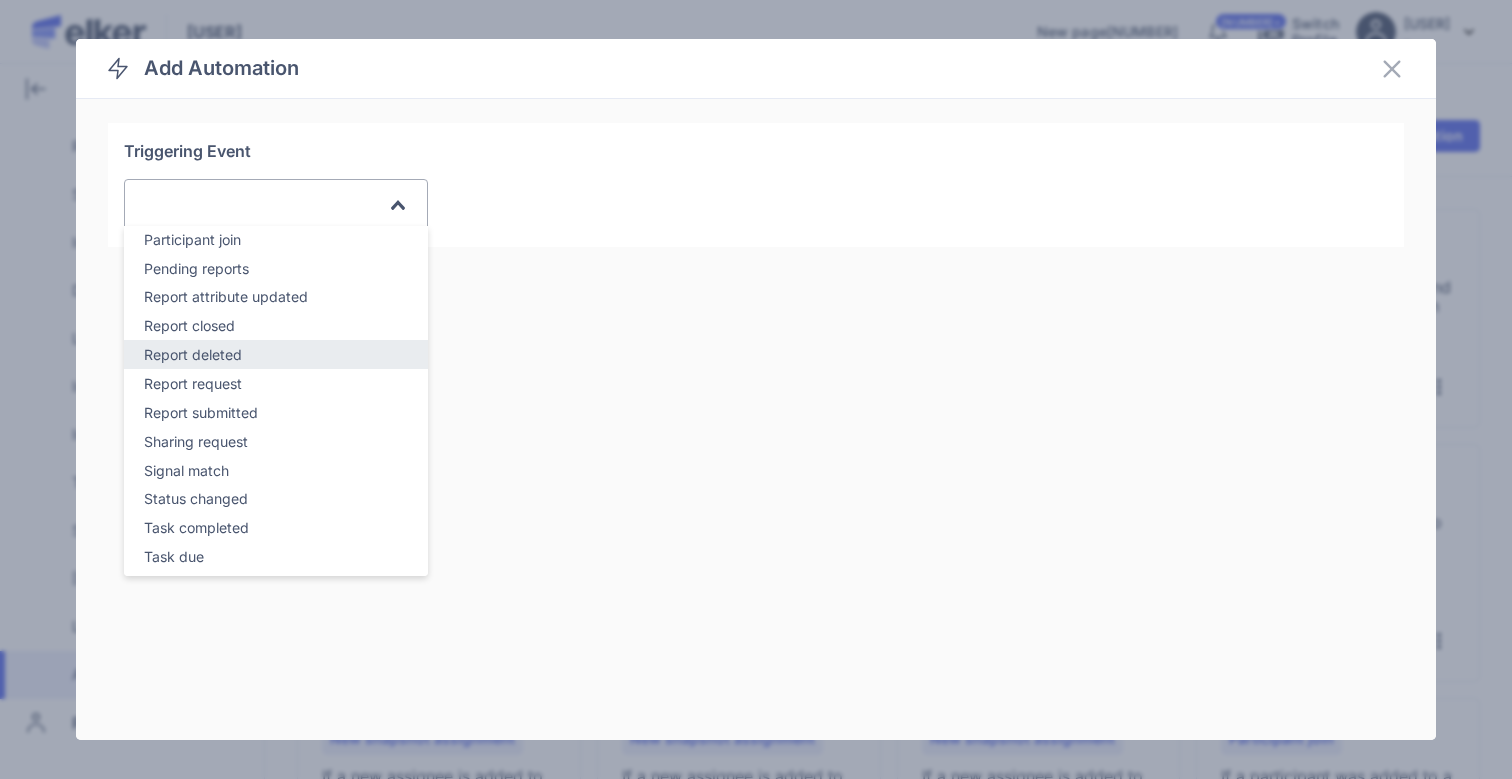 scroll, scrollTop: 0, scrollLeft: 0, axis: both 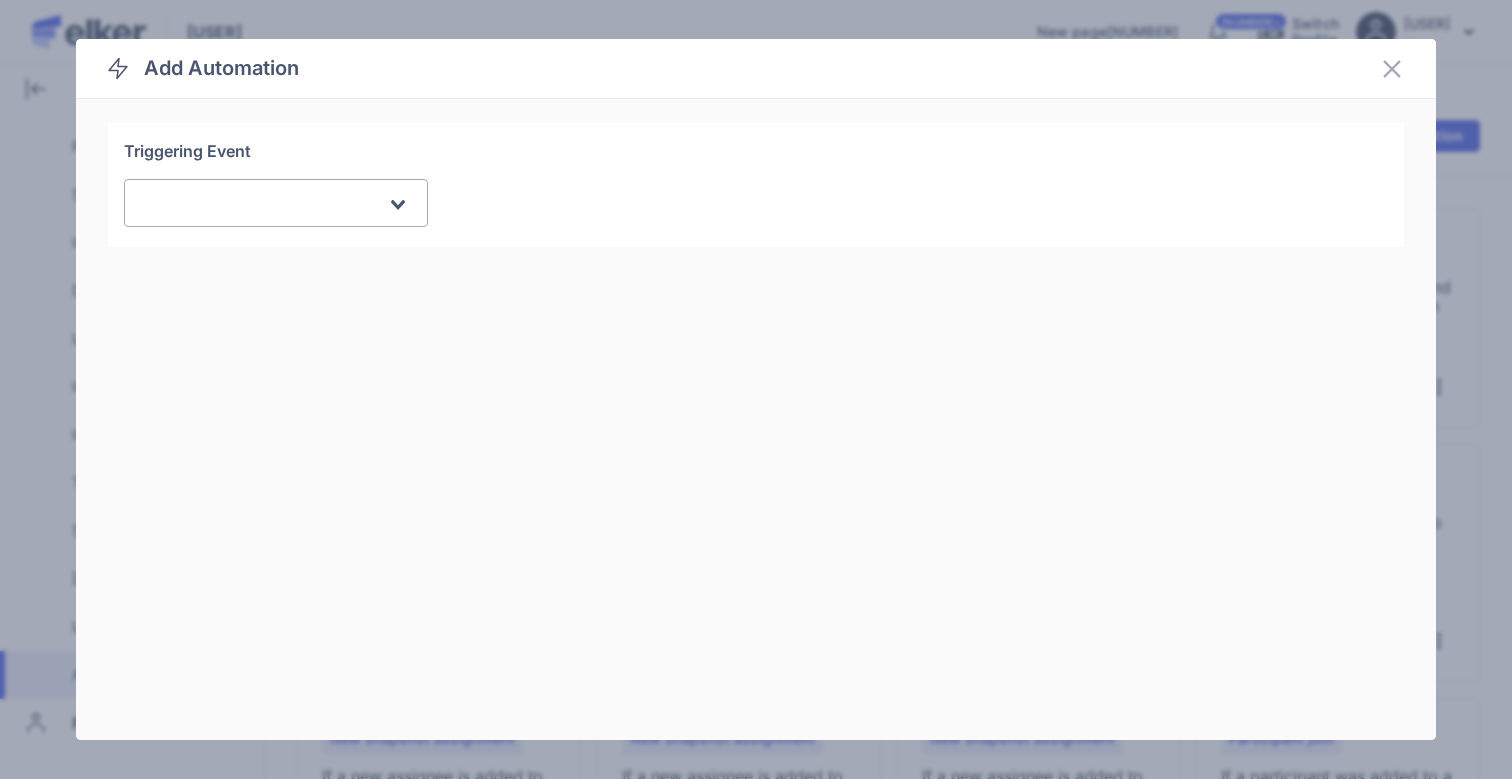click 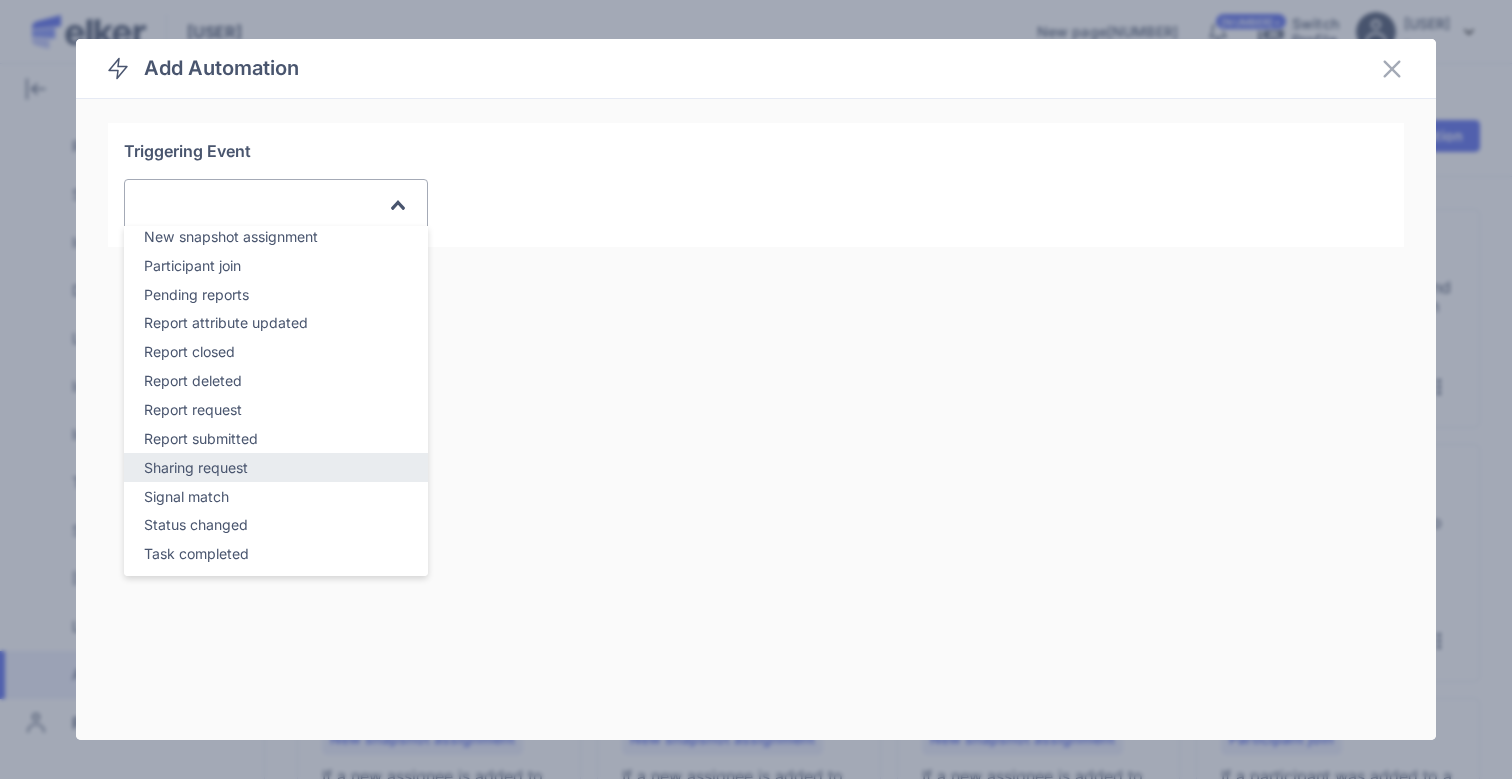 scroll, scrollTop: 237, scrollLeft: 0, axis: vertical 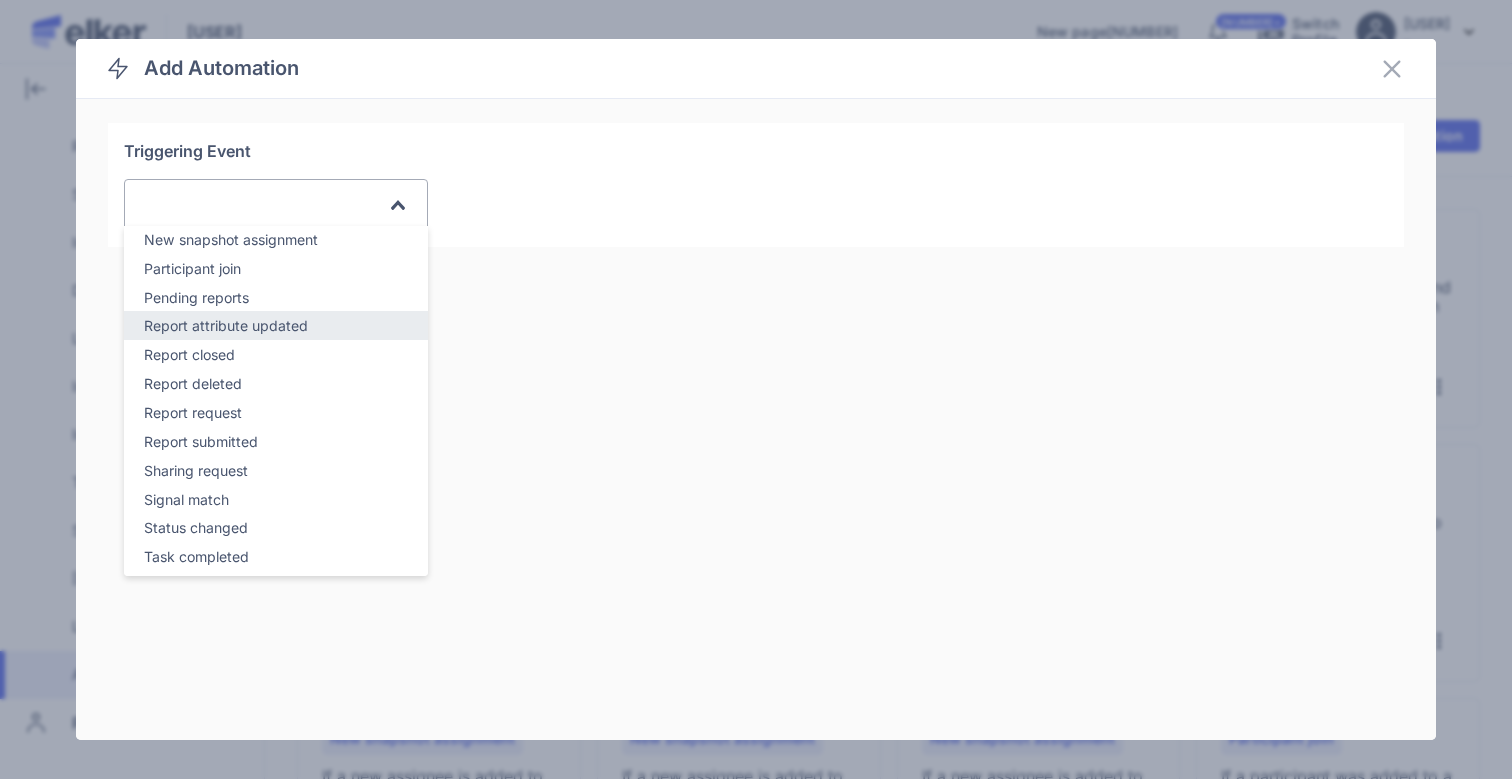 click on "Report attribute updated" at bounding box center (226, 325) 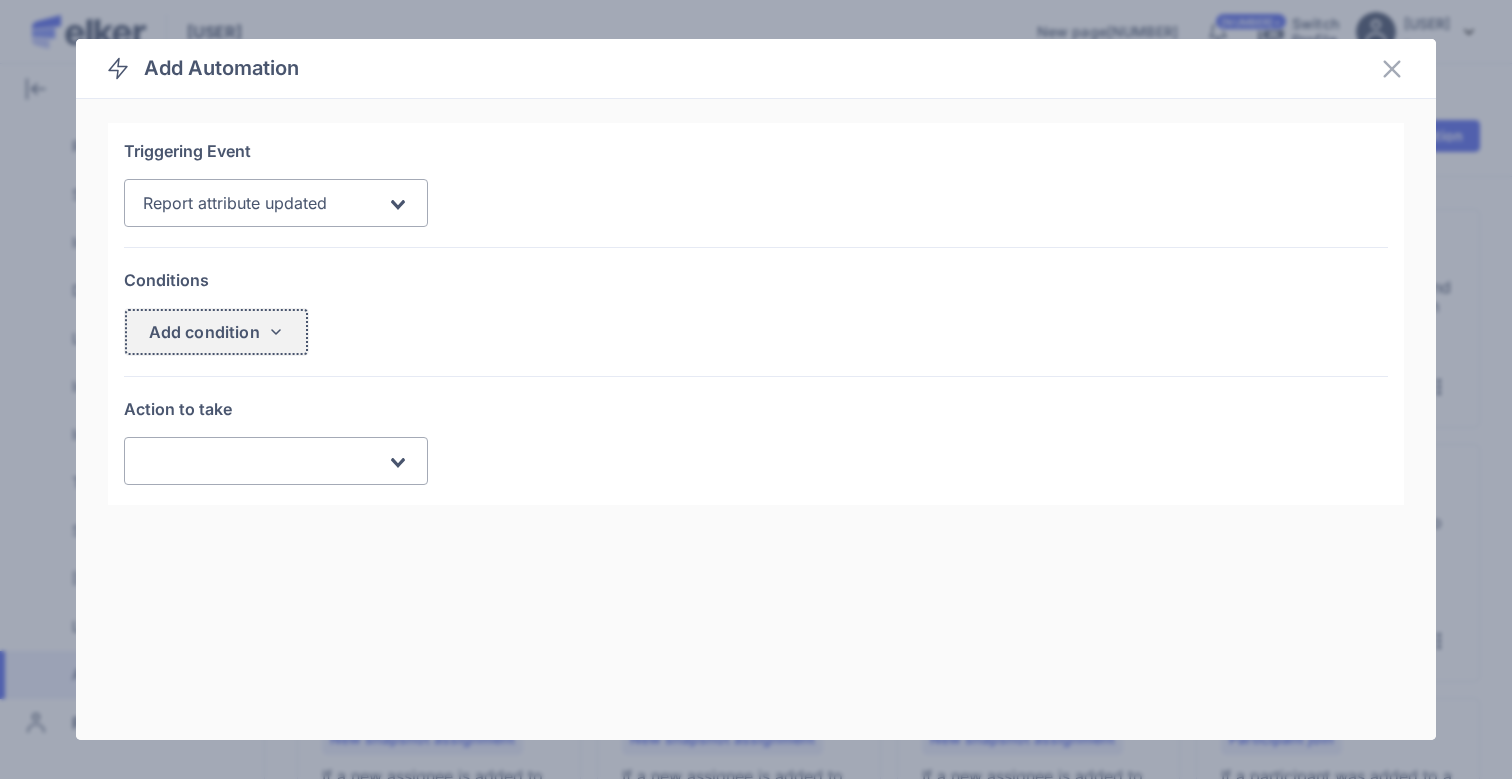 click on "Add condition" at bounding box center [216, 332] 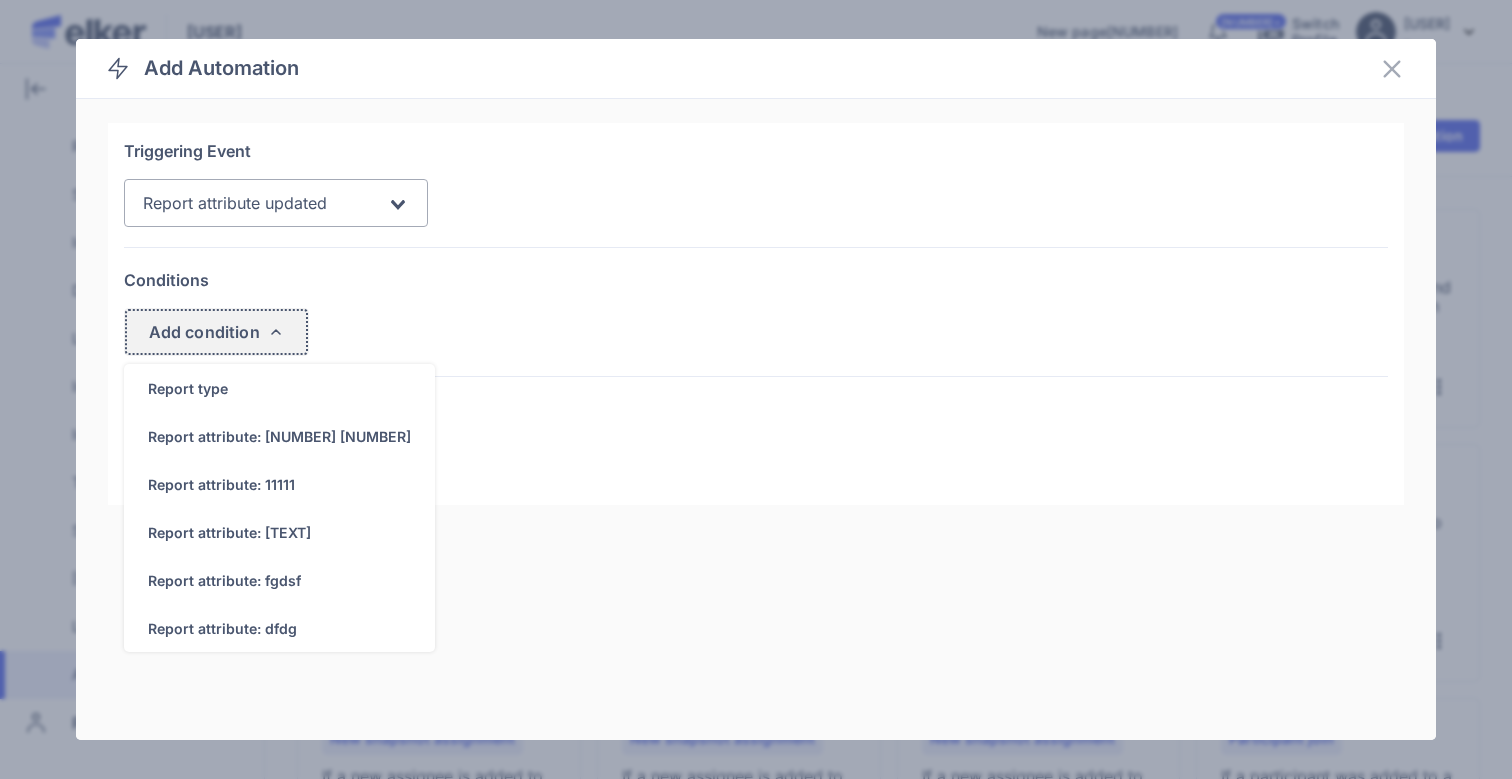click on "Add condition" 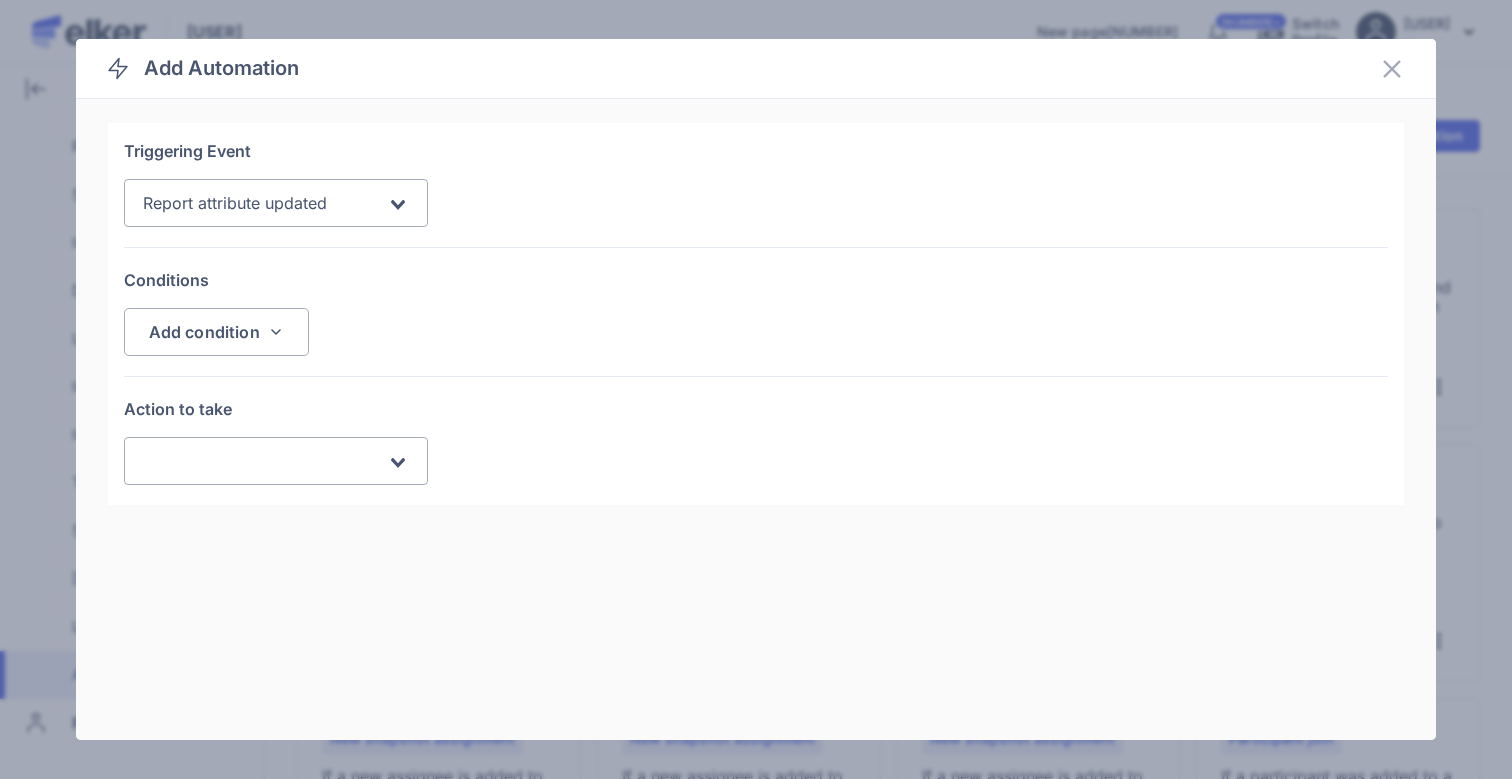 click at bounding box center (264, 461) 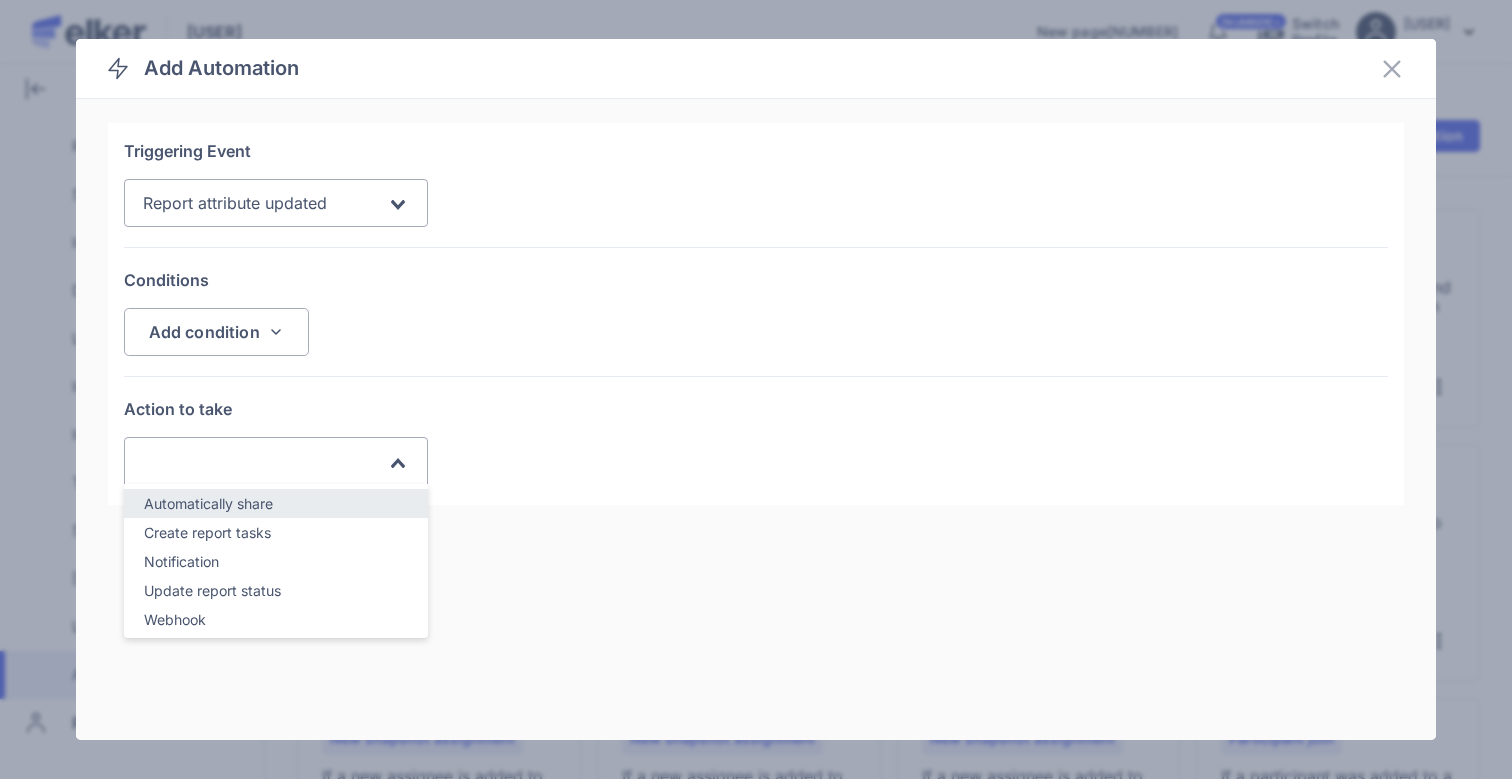 click on "Automatically share" at bounding box center (208, 503) 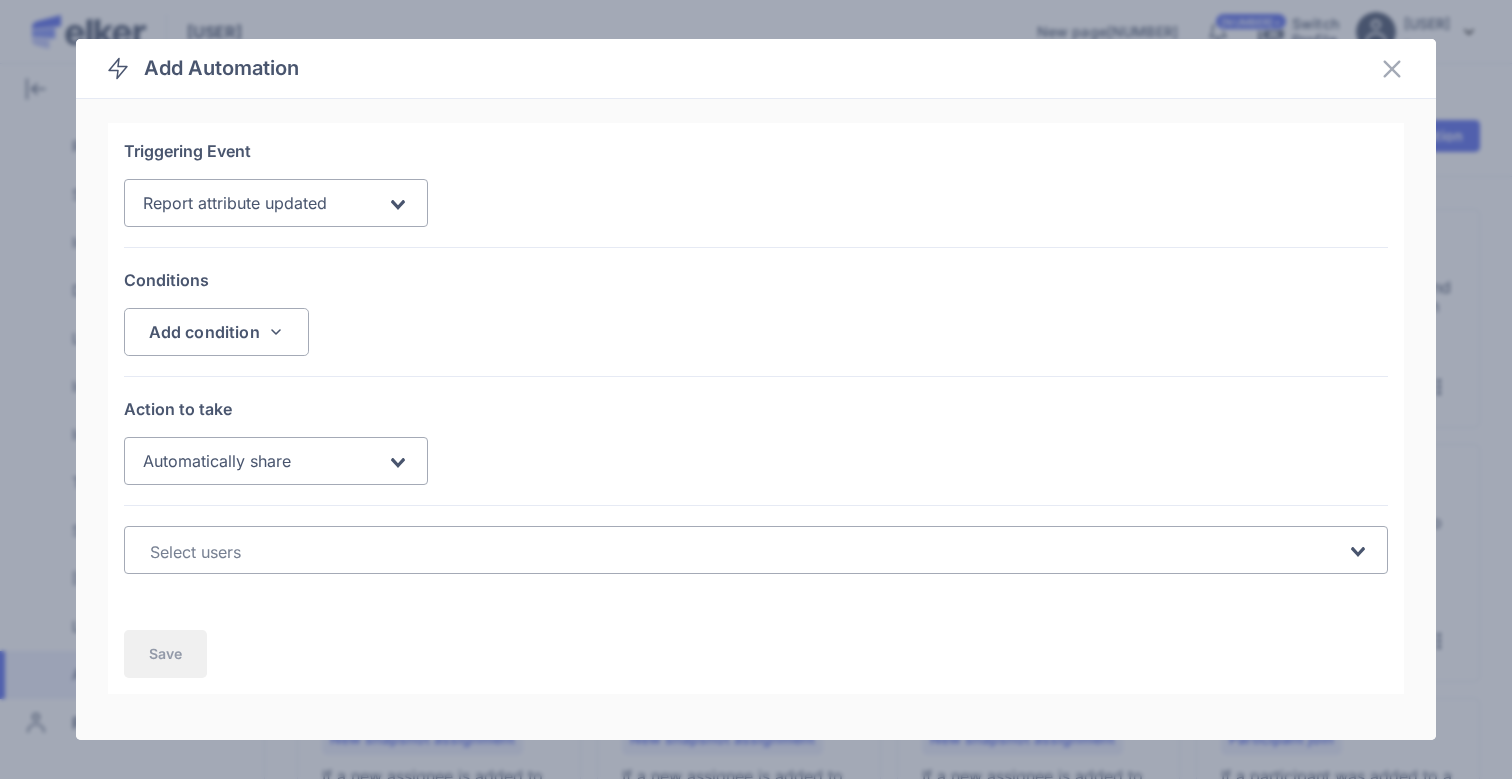 click on "Loading..." 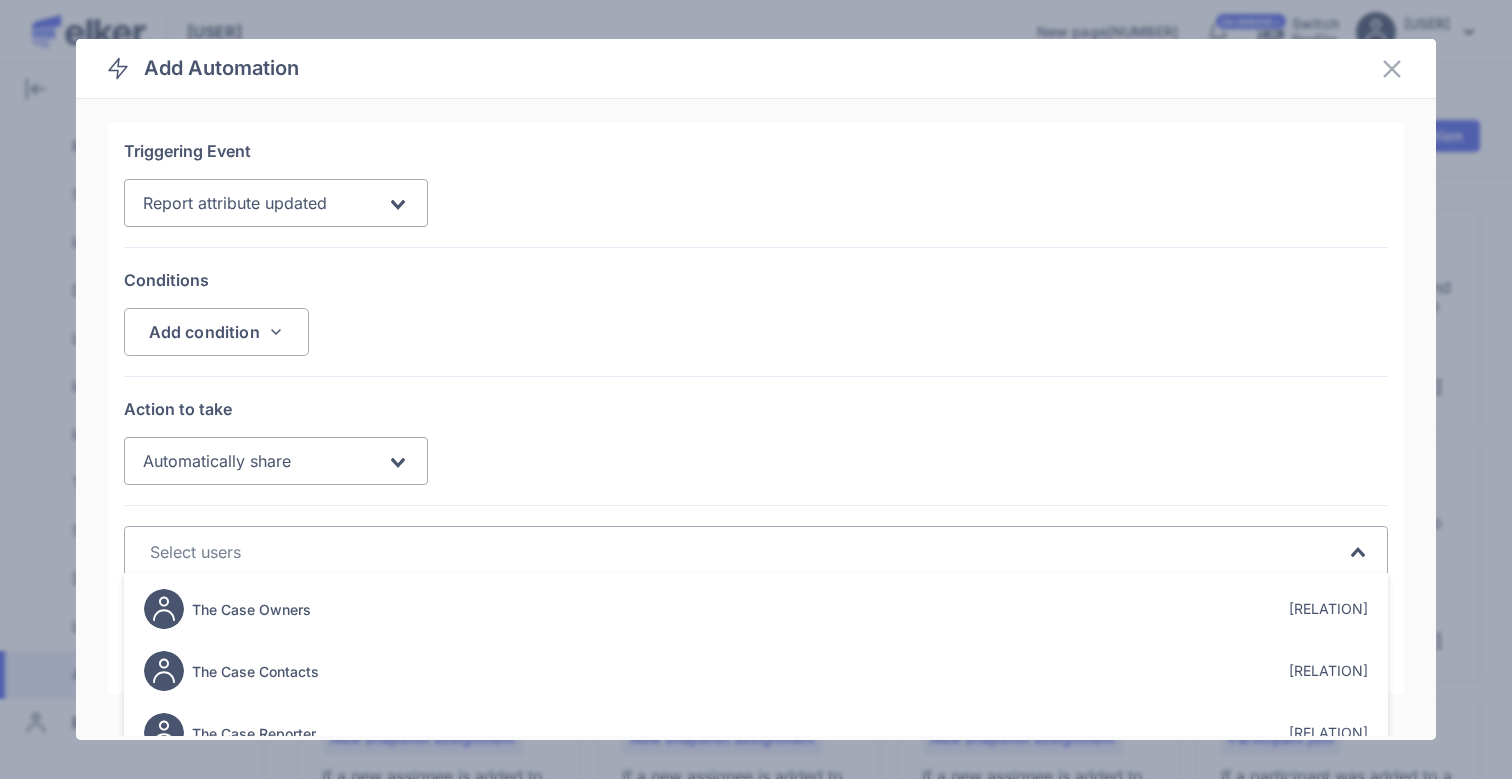 scroll, scrollTop: 186, scrollLeft: 0, axis: vertical 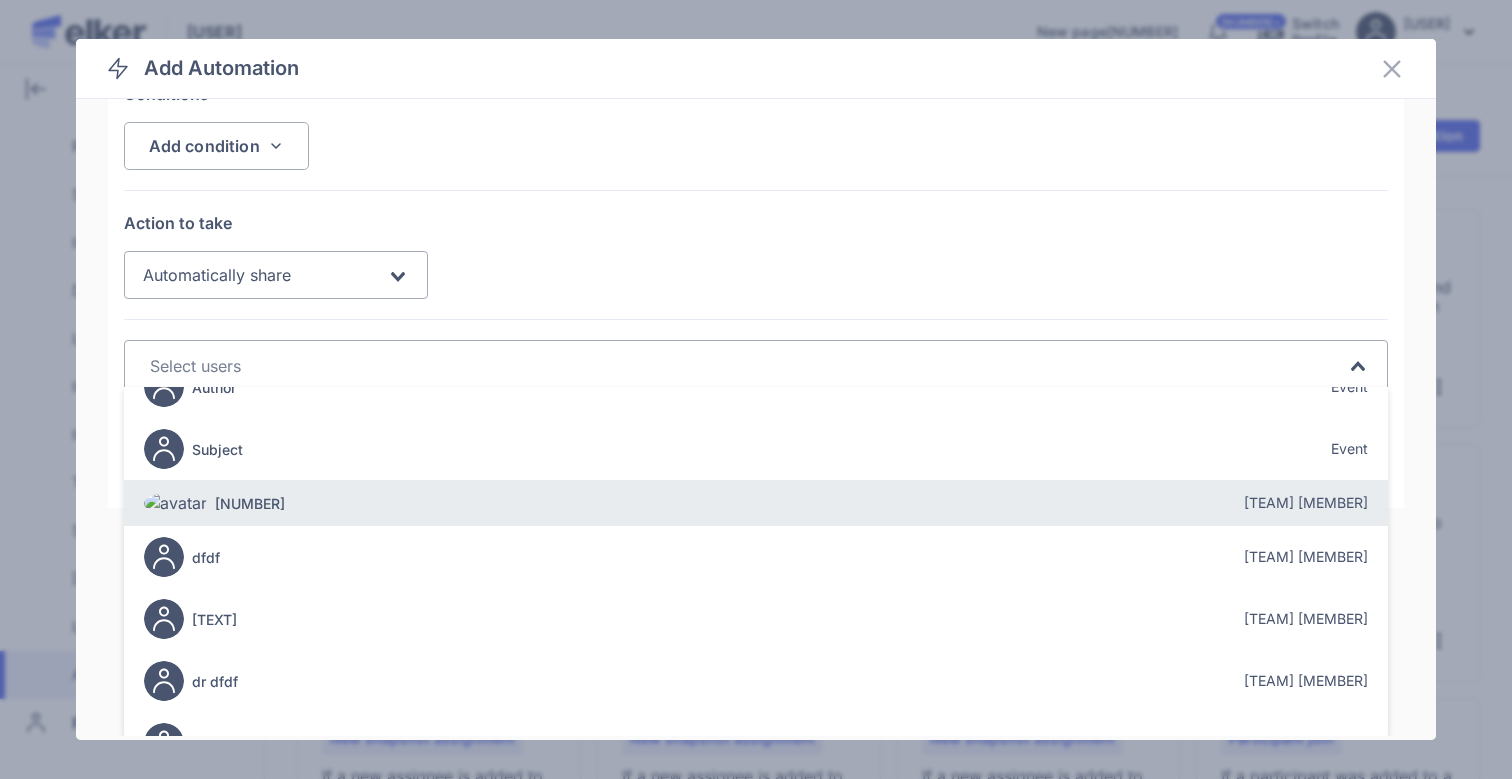 click on "[NUMBER] [TEAM] [MEMBER]" 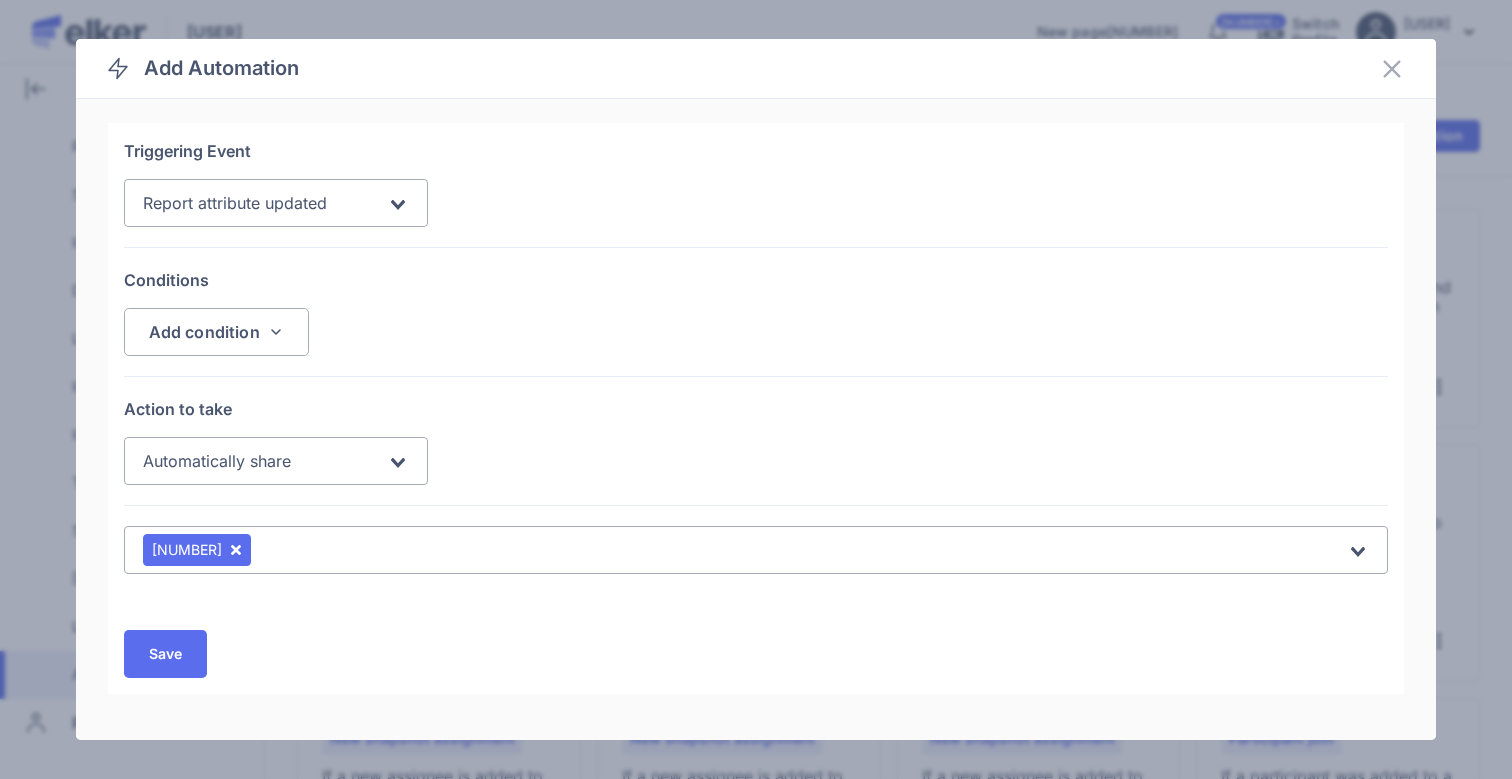 scroll, scrollTop: 0, scrollLeft: 0, axis: both 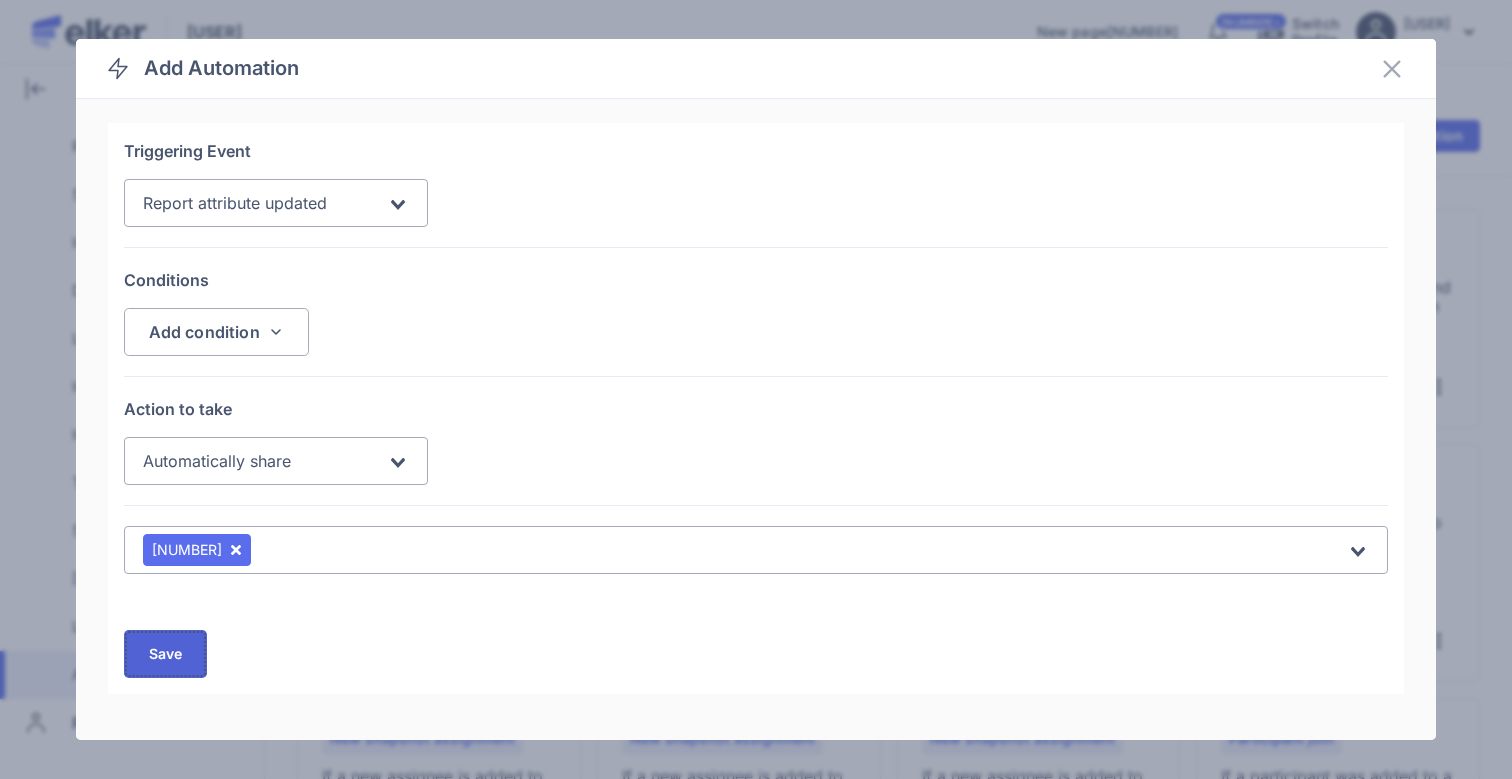 click on "Save" 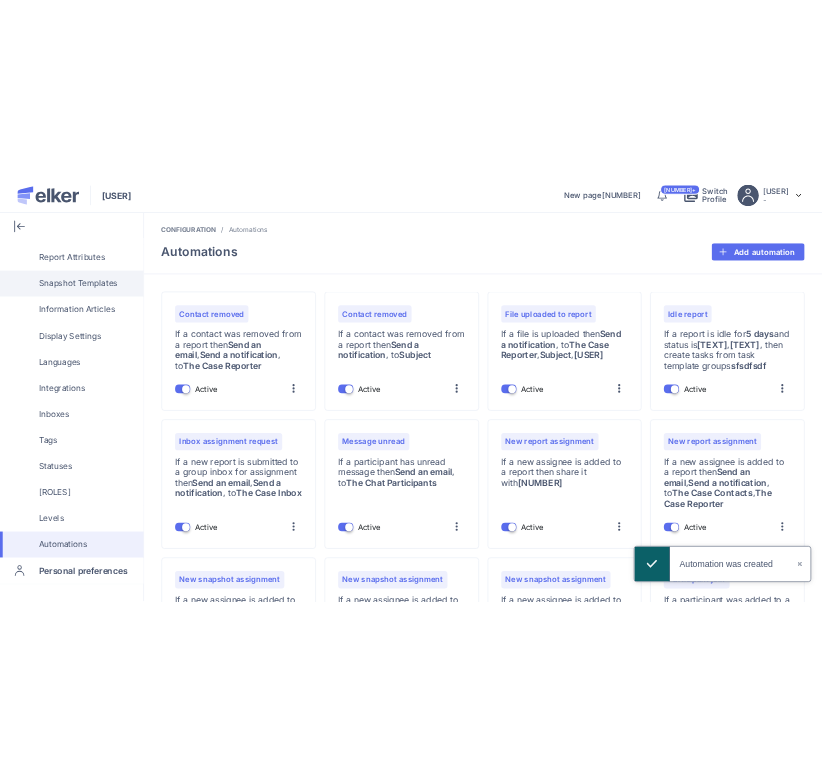 scroll, scrollTop: 0, scrollLeft: 0, axis: both 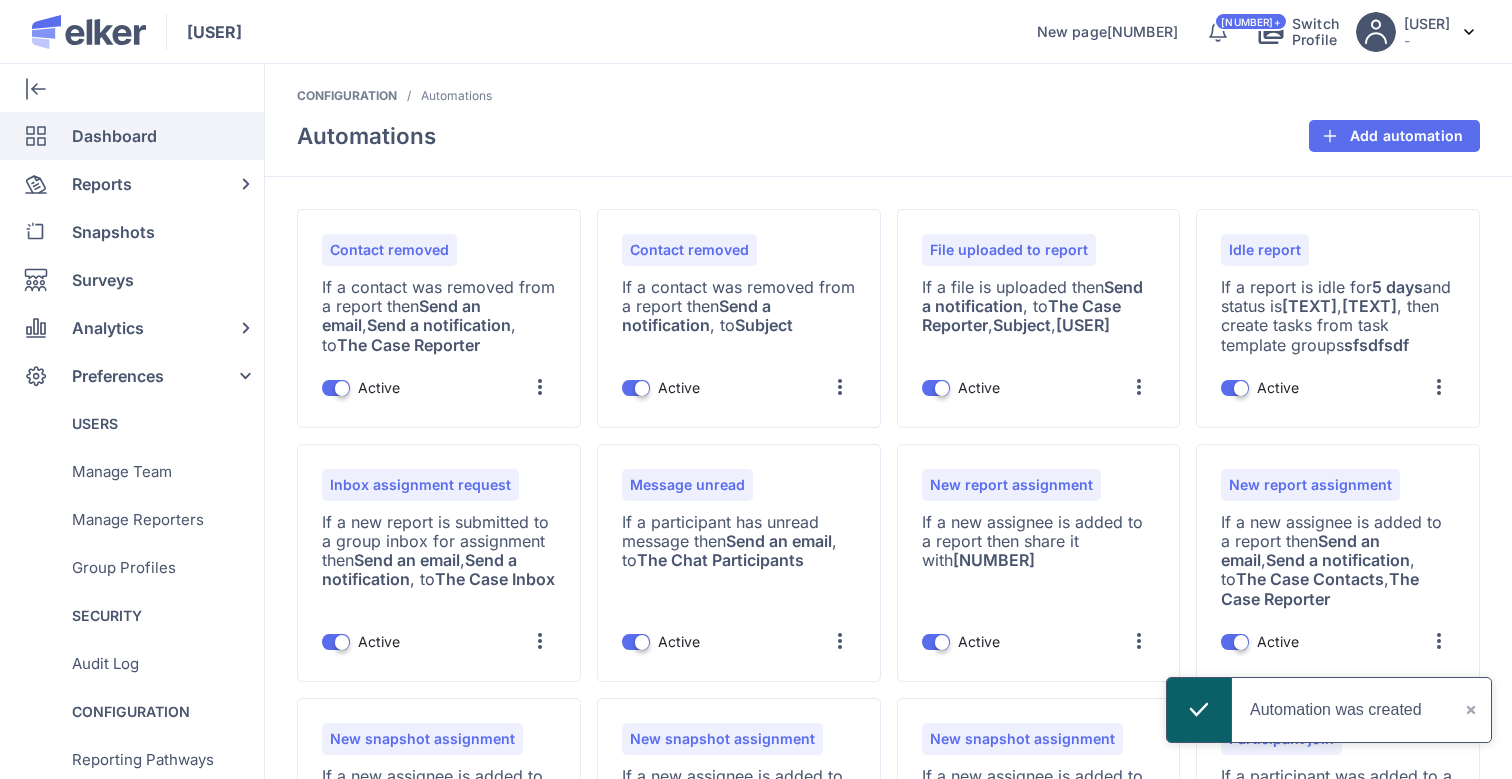 click on "Dashboard" at bounding box center [114, 136] 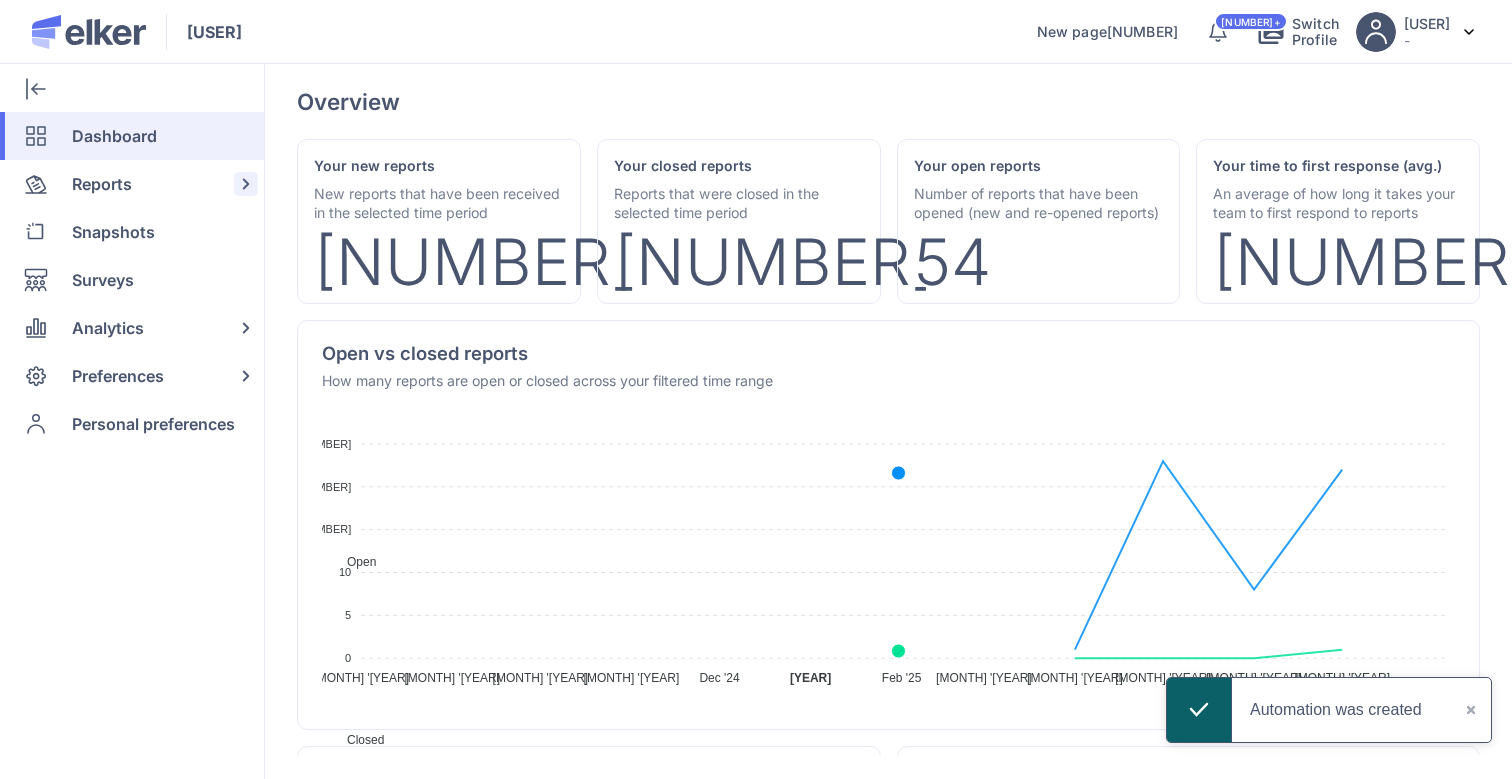 click on "Reports" at bounding box center (102, 184) 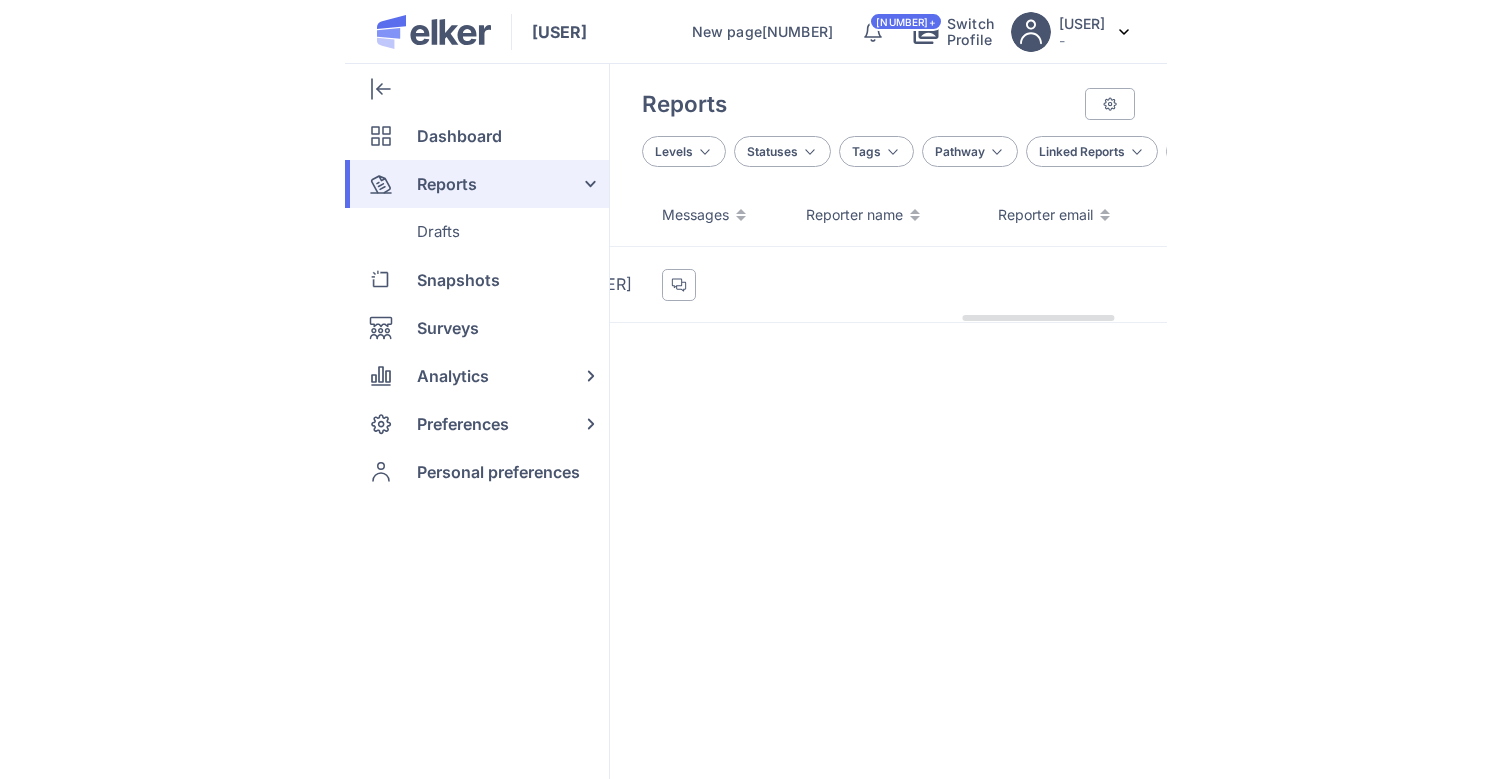 scroll, scrollTop: 0, scrollLeft: 1455, axis: horizontal 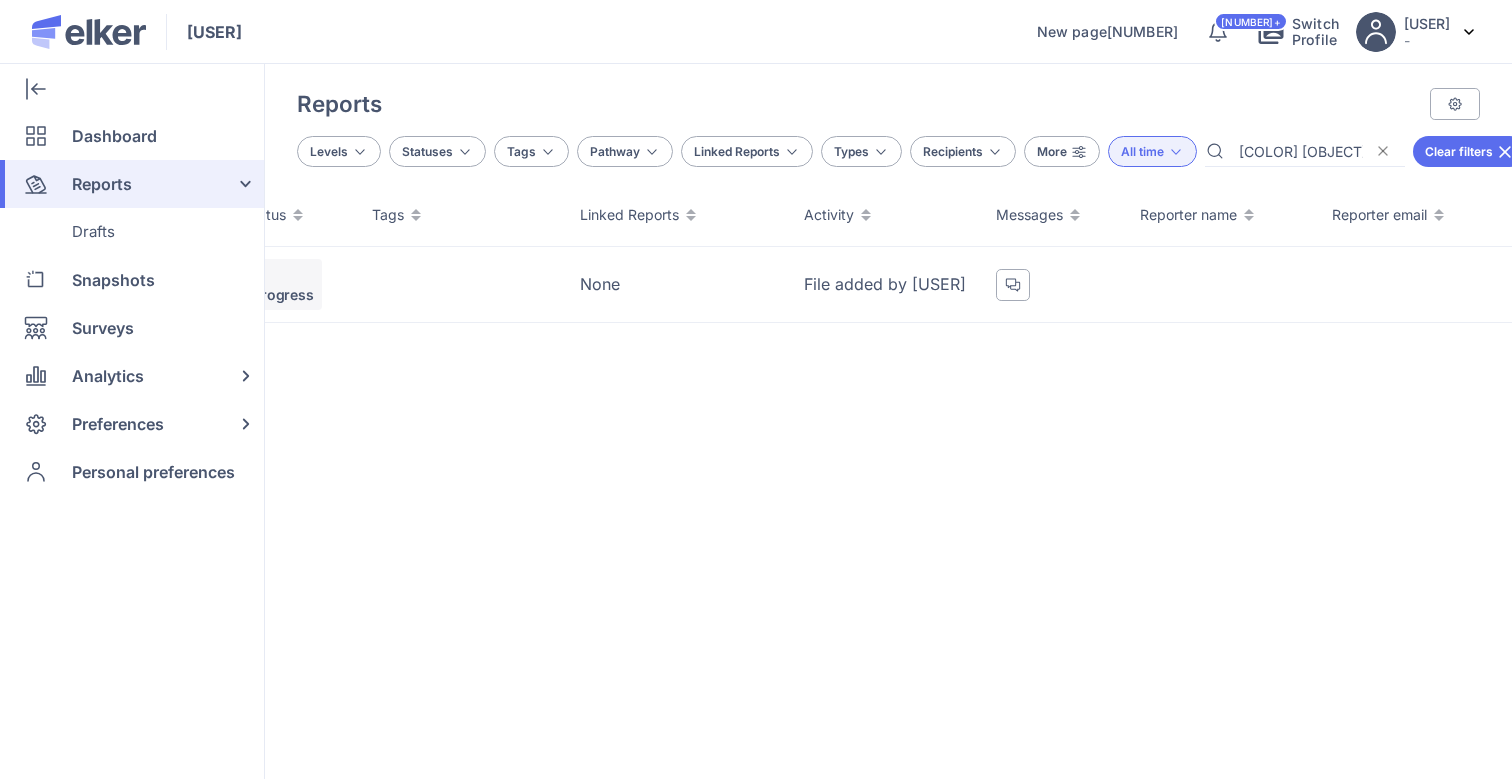 click on "Clear filters" at bounding box center [1459, 151] 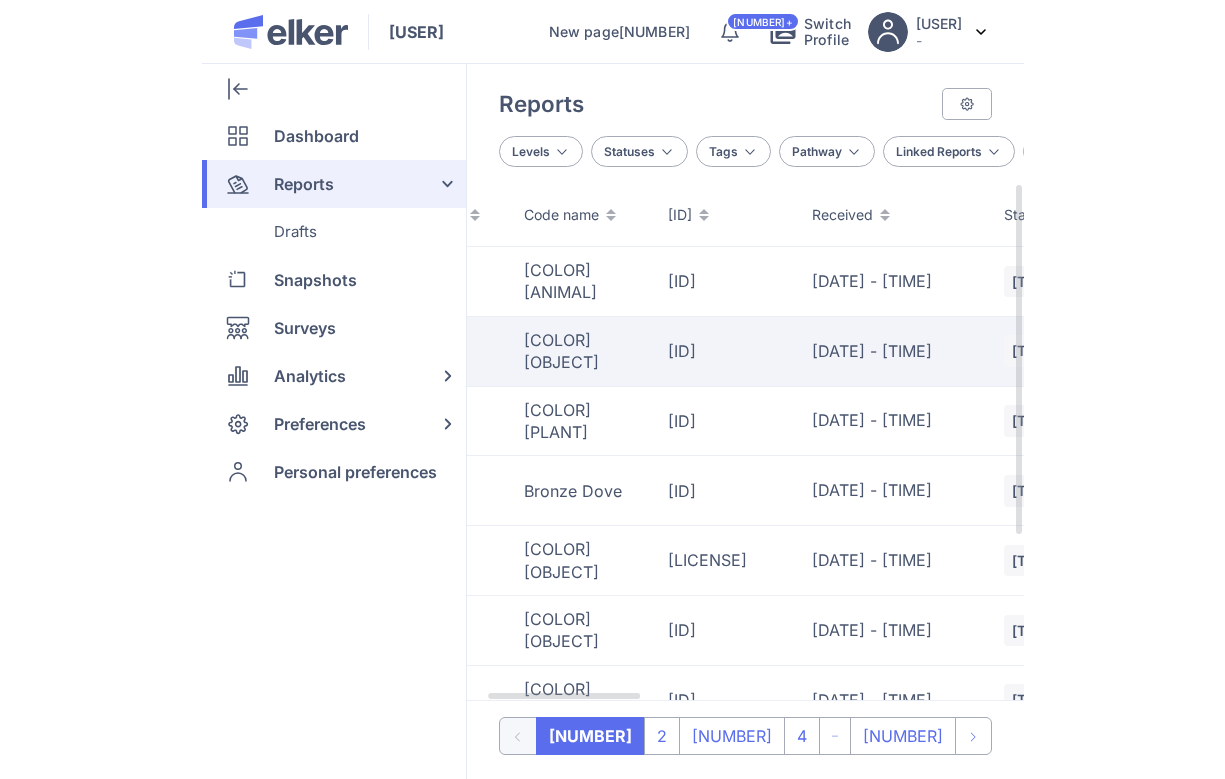 scroll, scrollTop: 0, scrollLeft: 0, axis: both 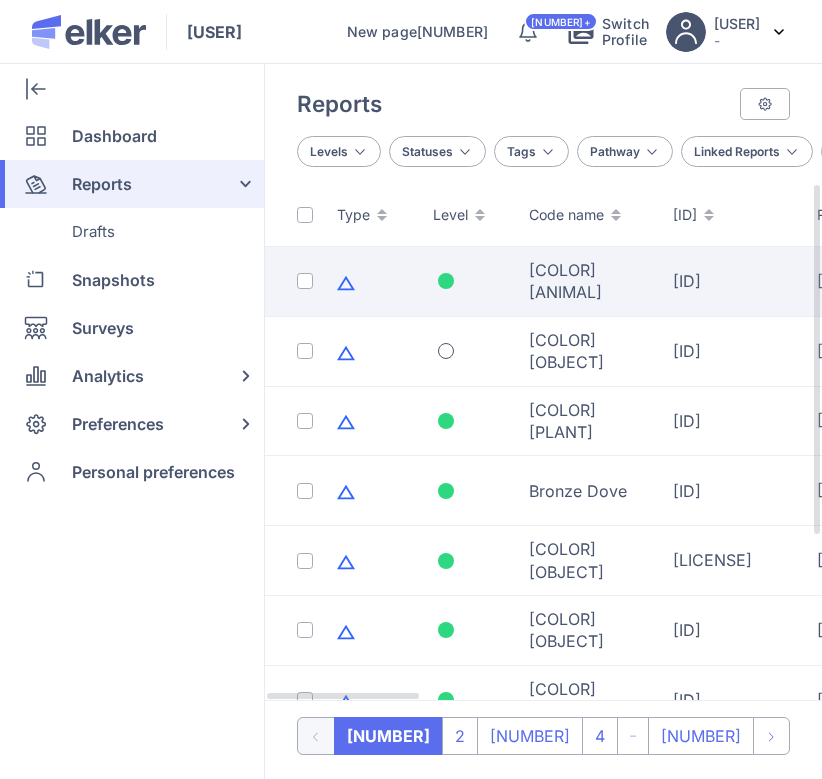 click on "[COLOR] [ANIMAL]" 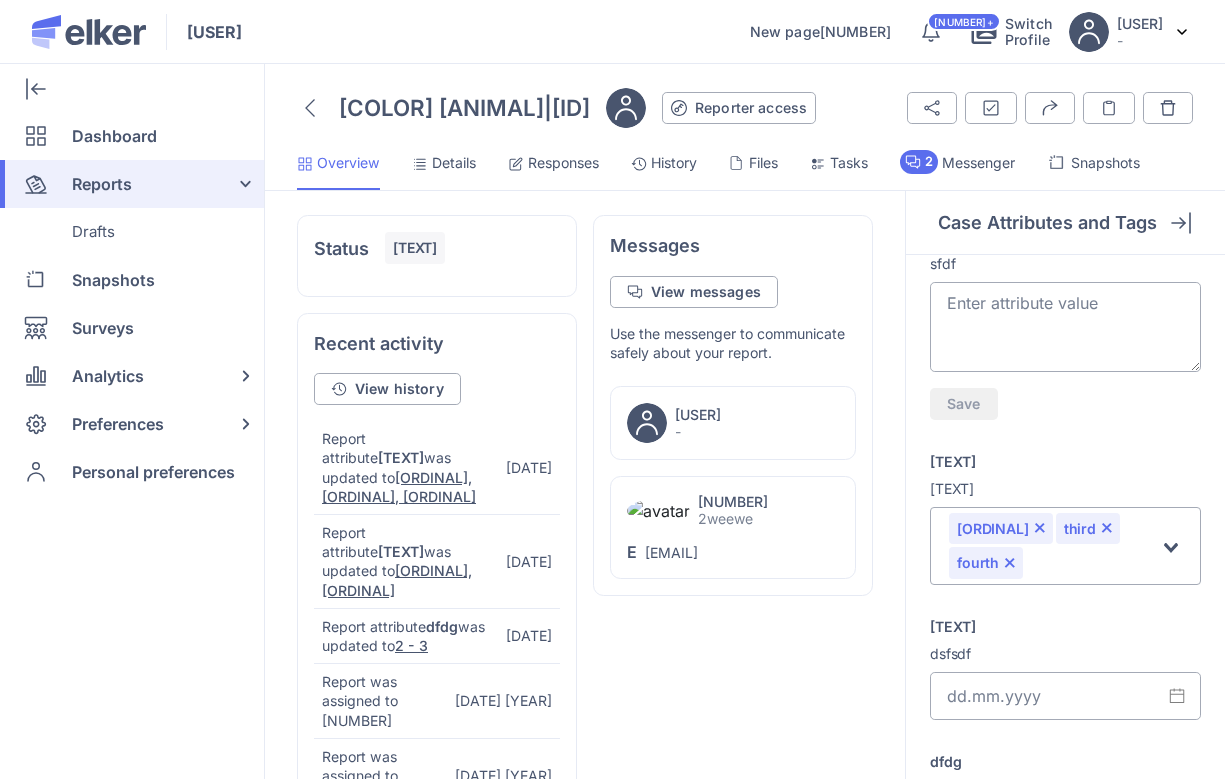 scroll, scrollTop: 498, scrollLeft: 0, axis: vertical 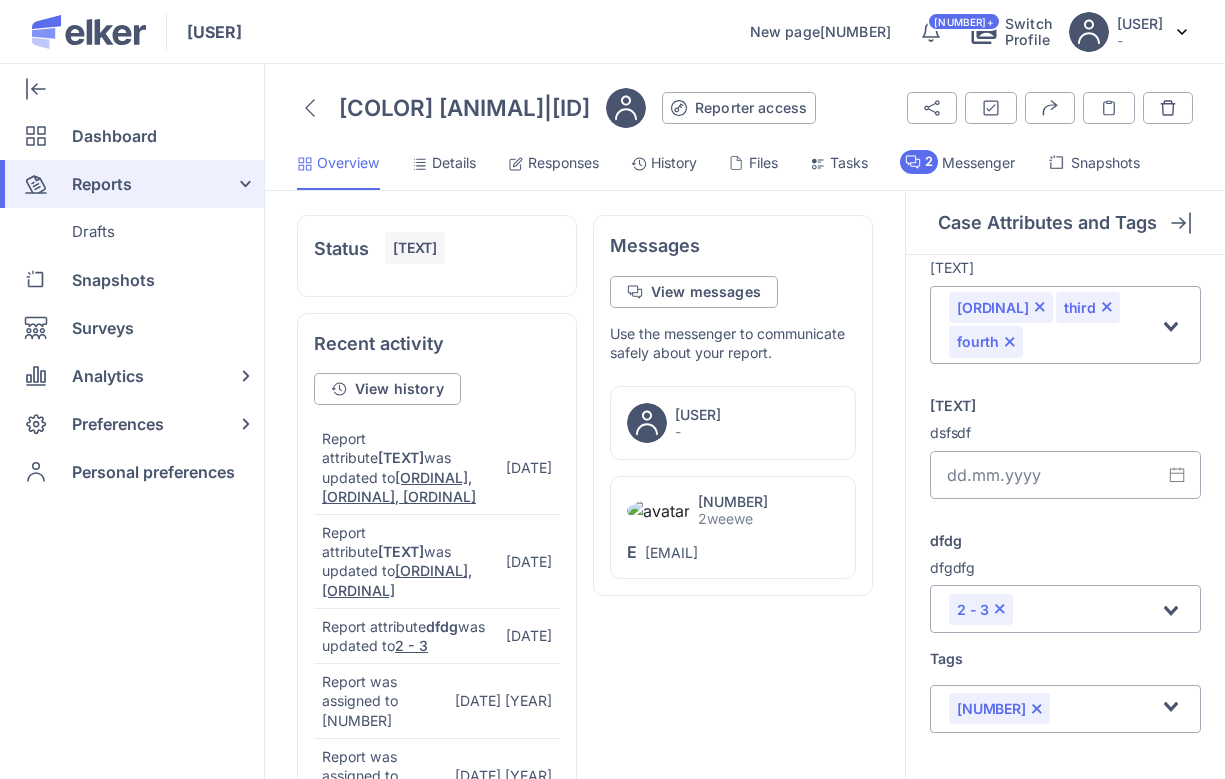 click on "Details" at bounding box center [454, 163] 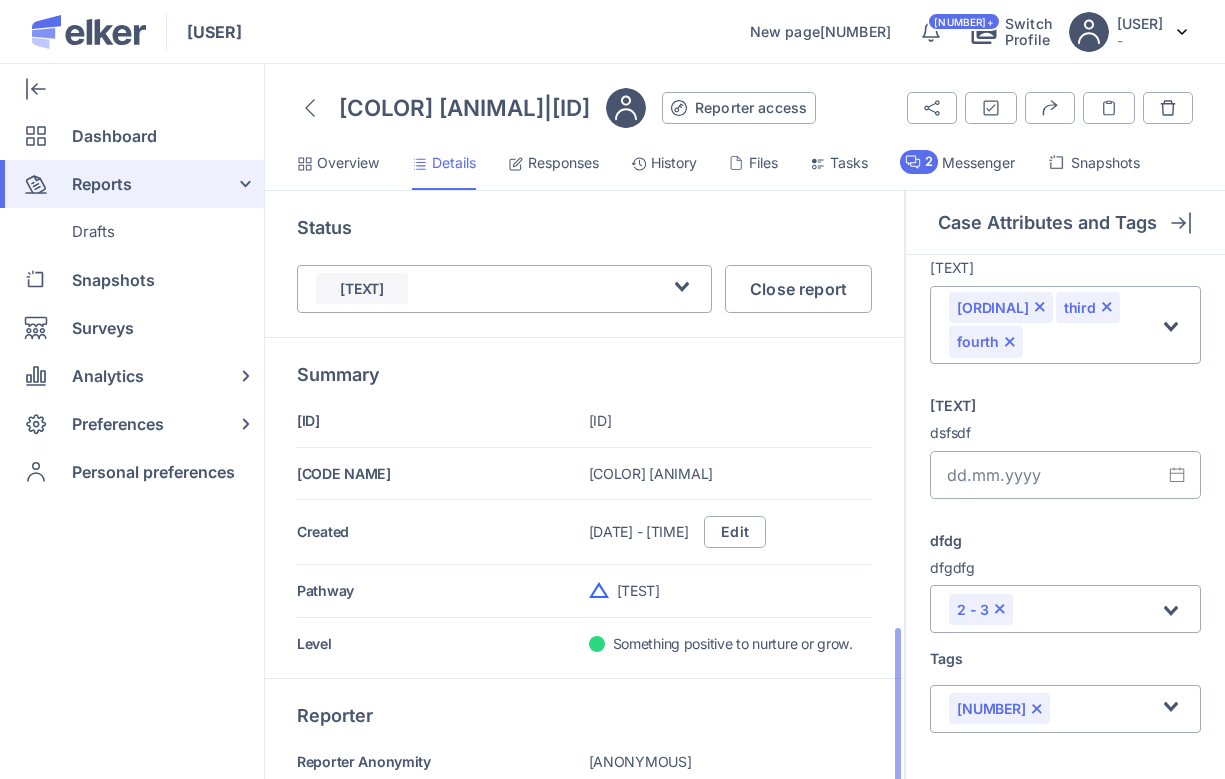 scroll, scrollTop: 503, scrollLeft: 0, axis: vertical 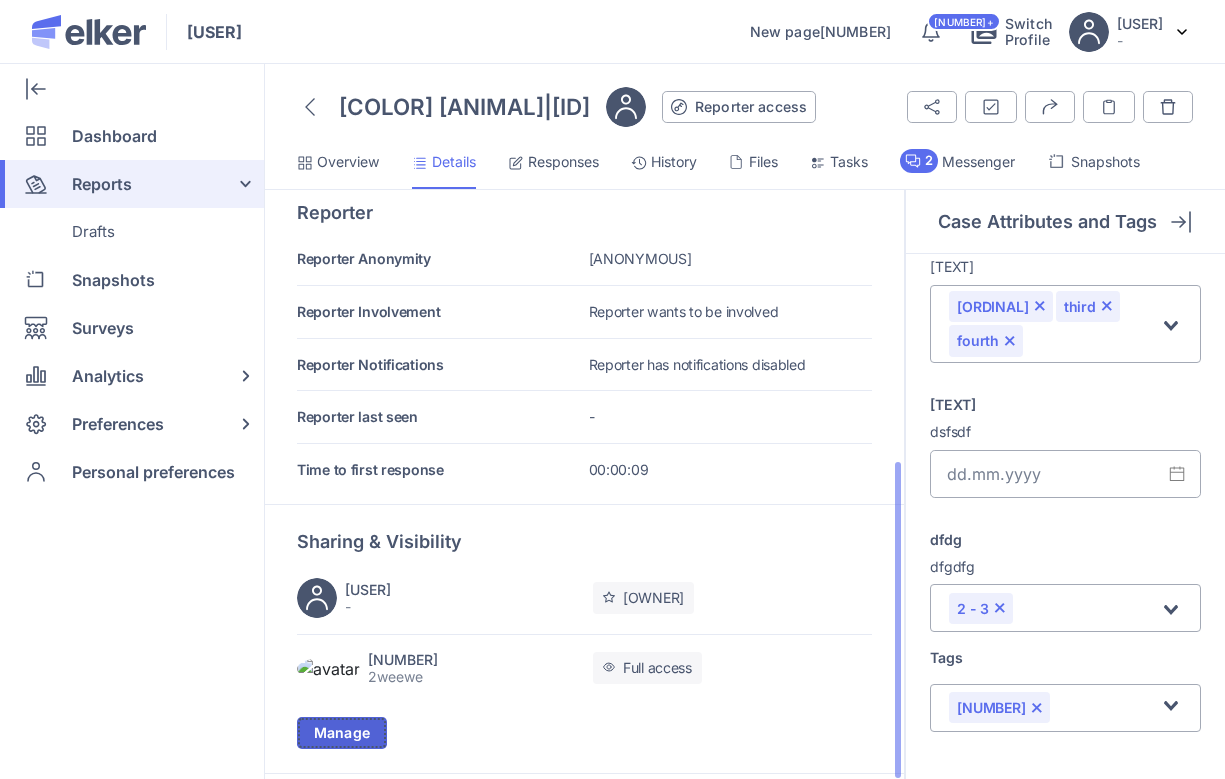 click on "Manage" 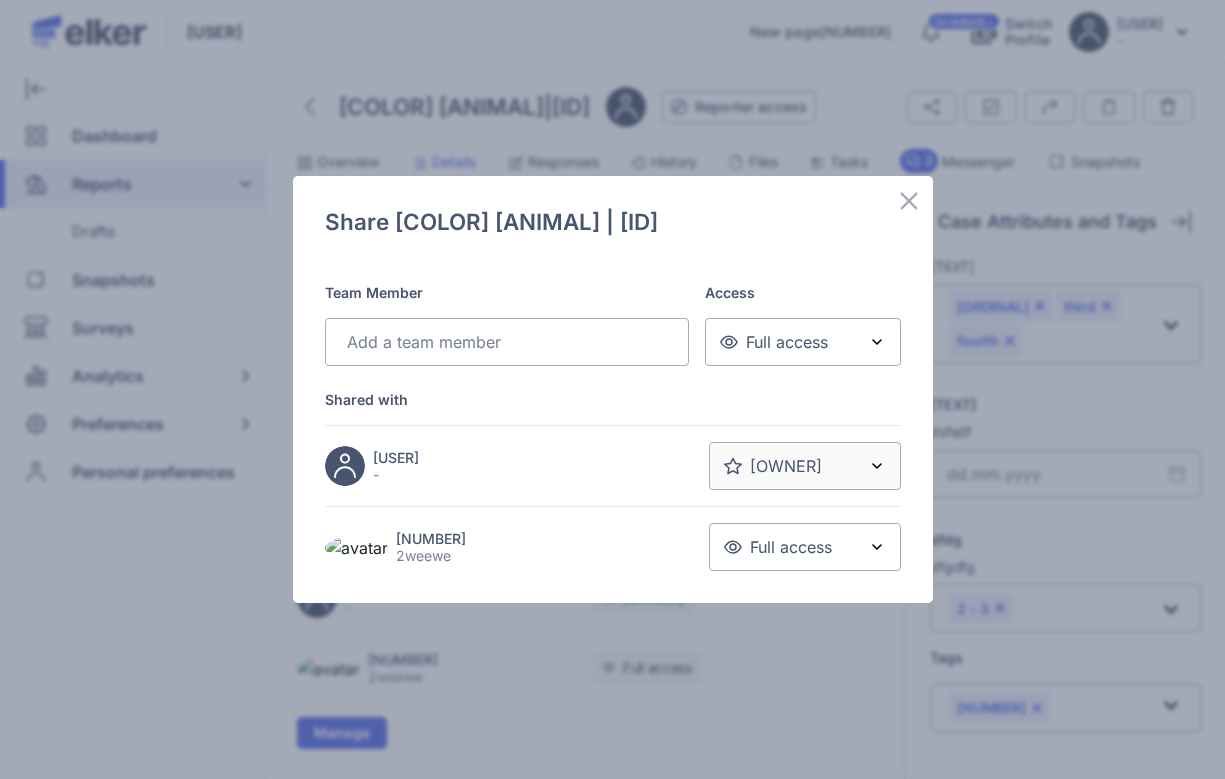click on "Full access" at bounding box center (792, 547) 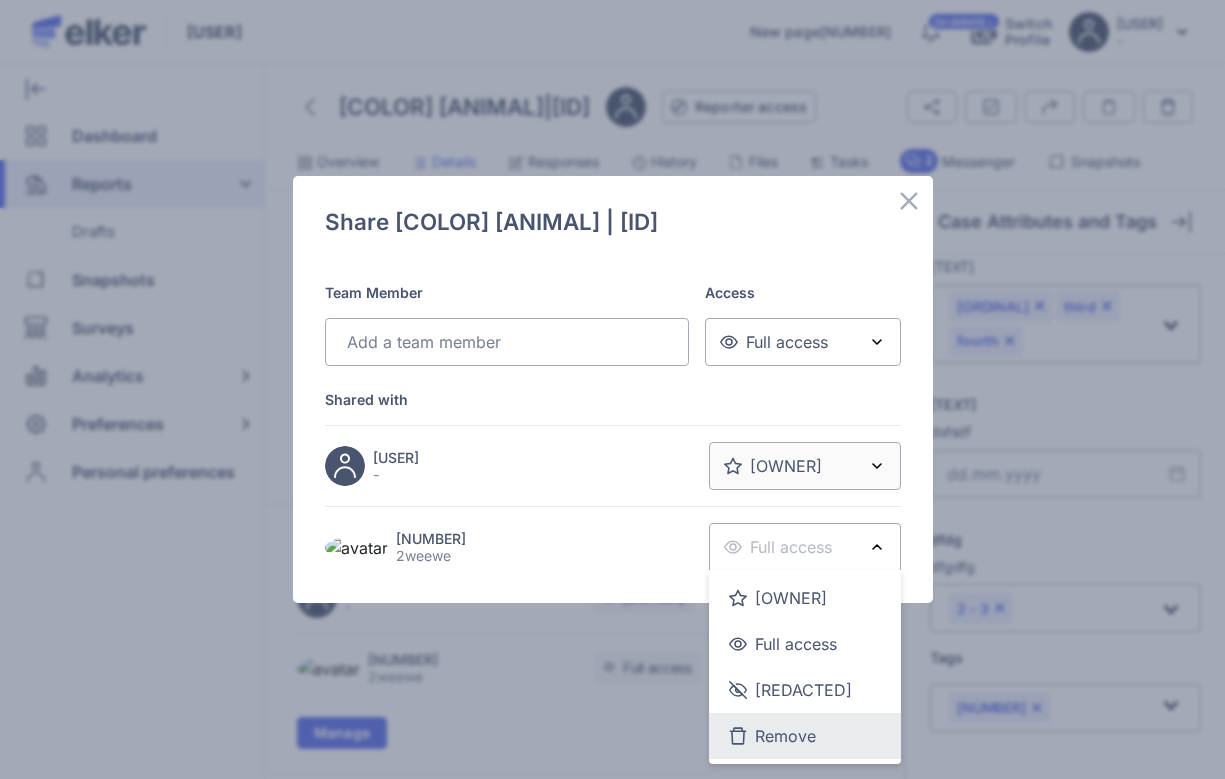 click on "Remove" 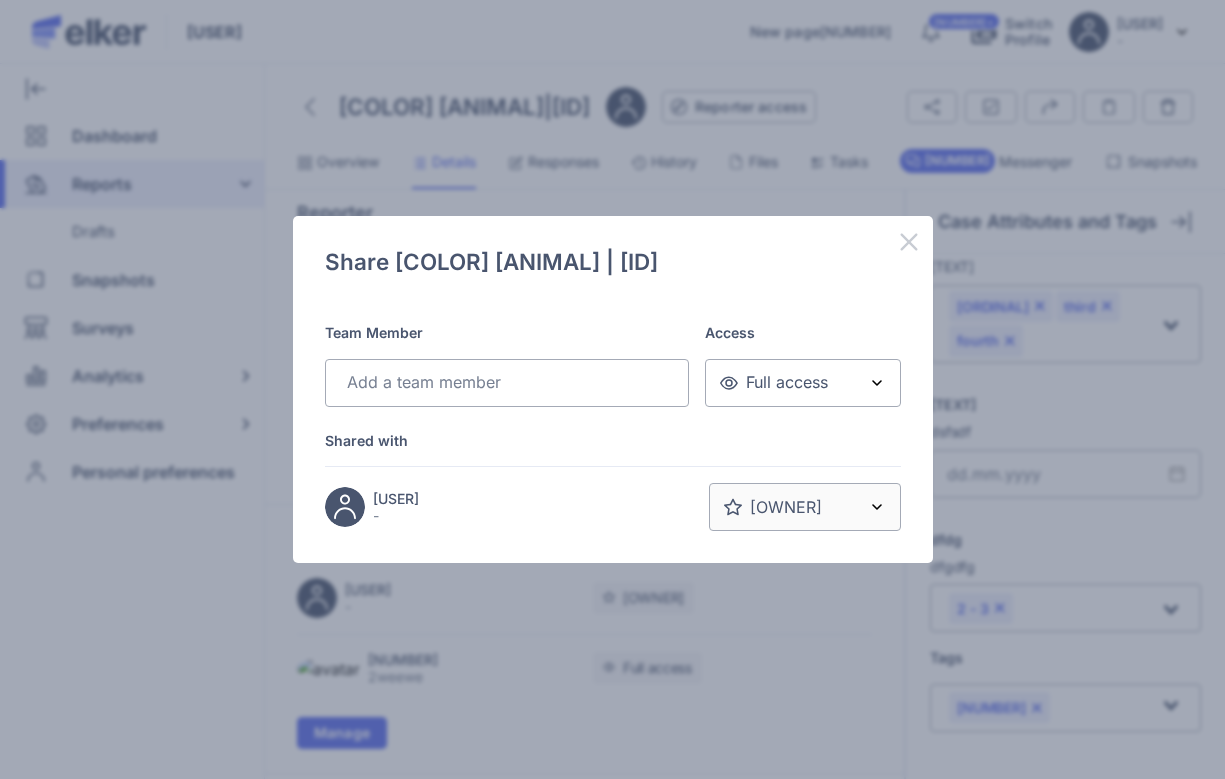 click 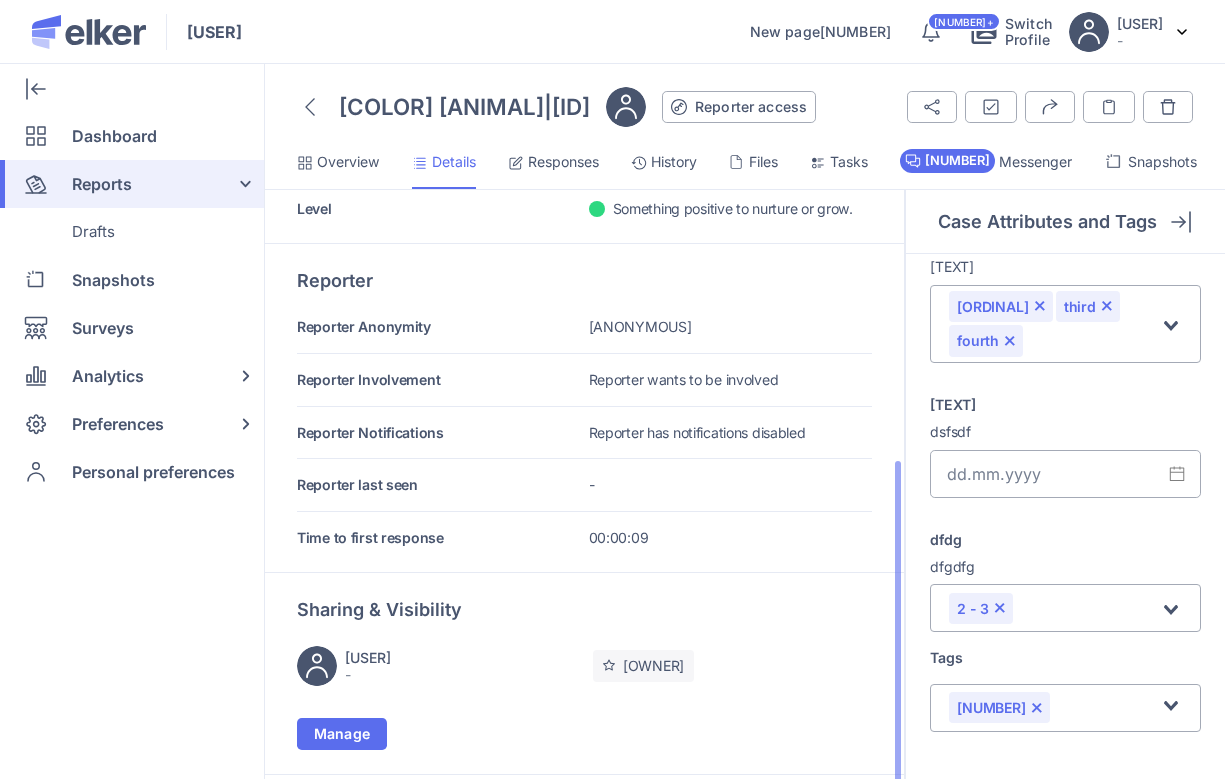 scroll, scrollTop: 430, scrollLeft: 0, axis: vertical 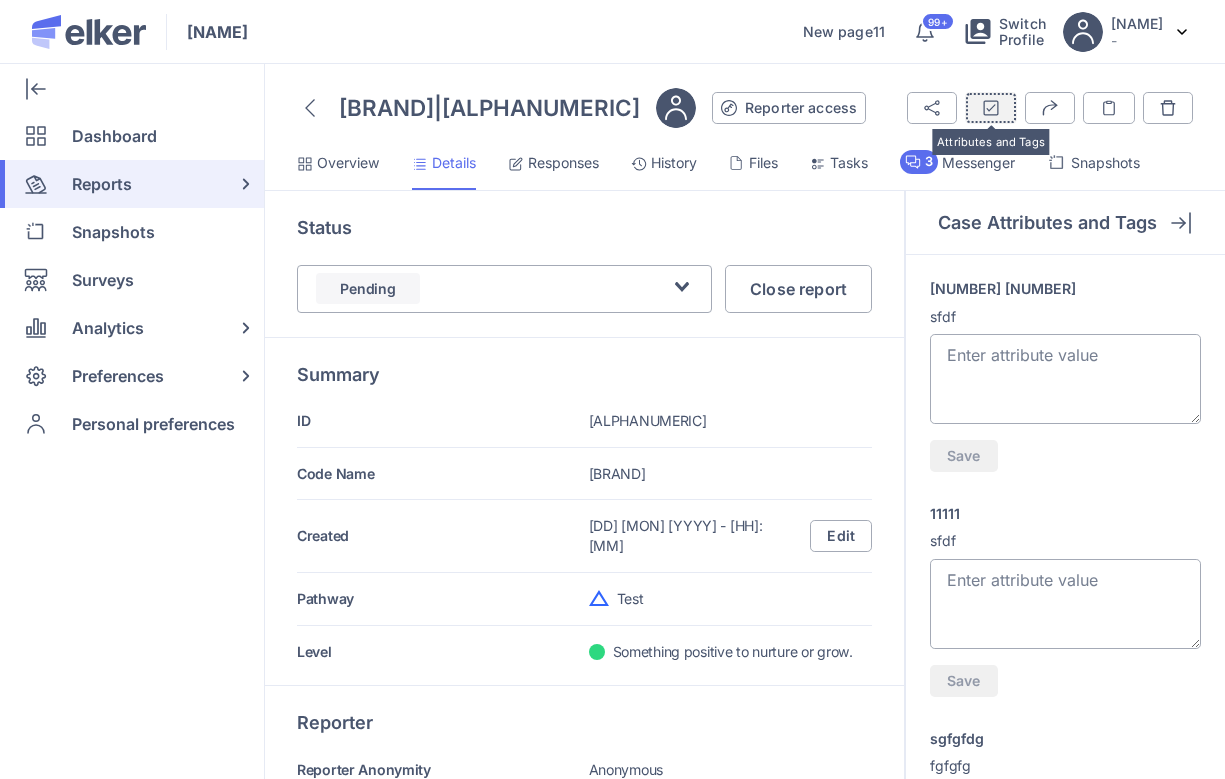 click on "Attributes and Tags" at bounding box center [991, 108] 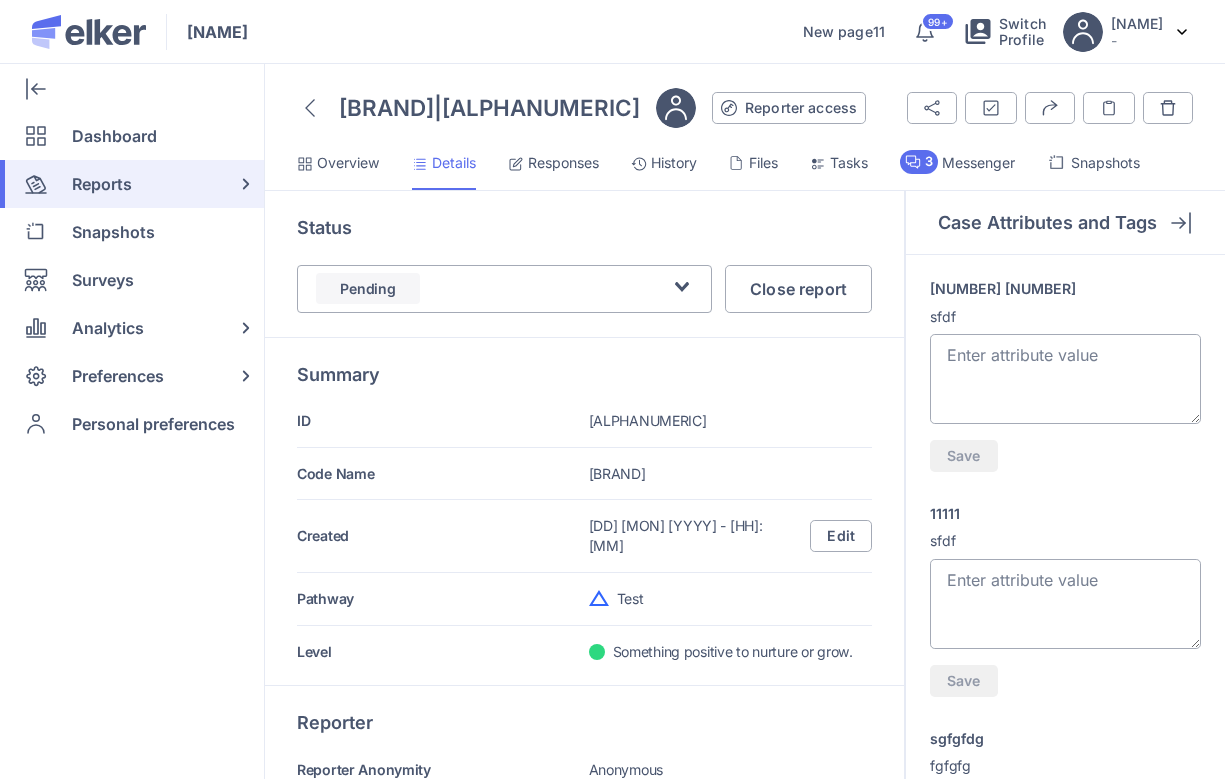 click on "[PHONE]" at bounding box center (1065, 379) 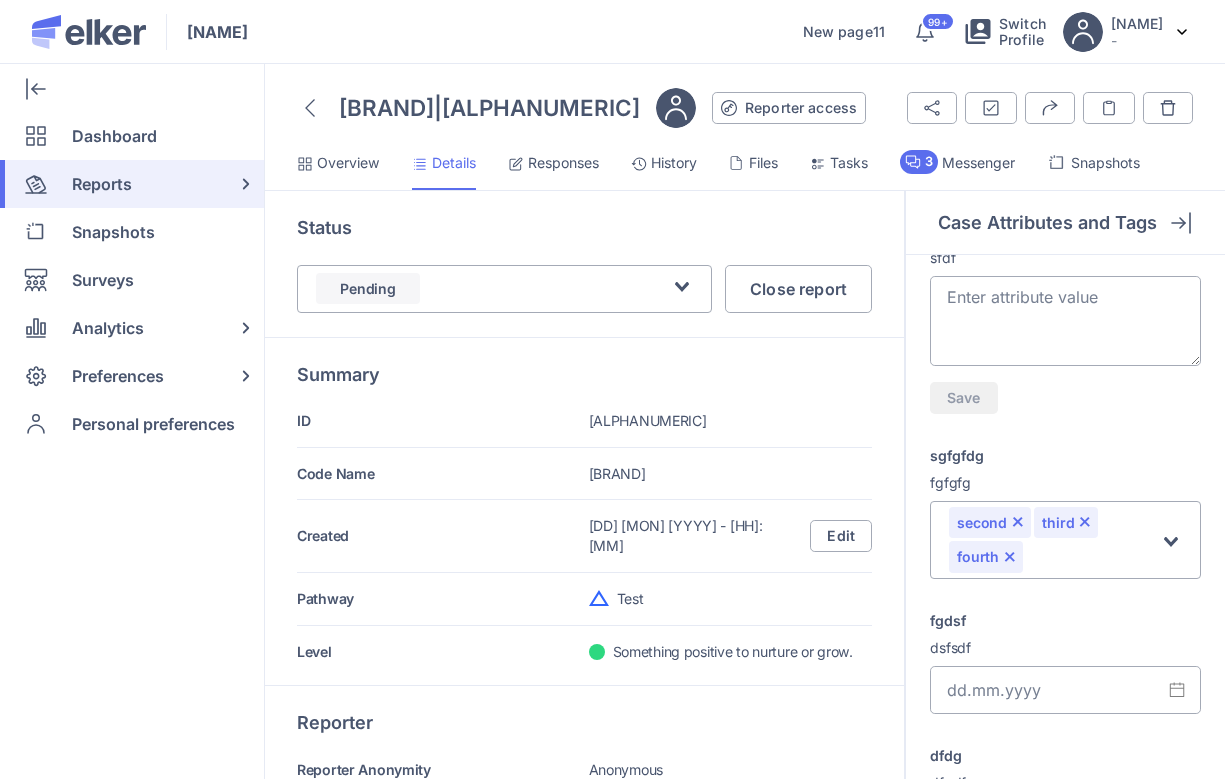 scroll, scrollTop: 498, scrollLeft: 0, axis: vertical 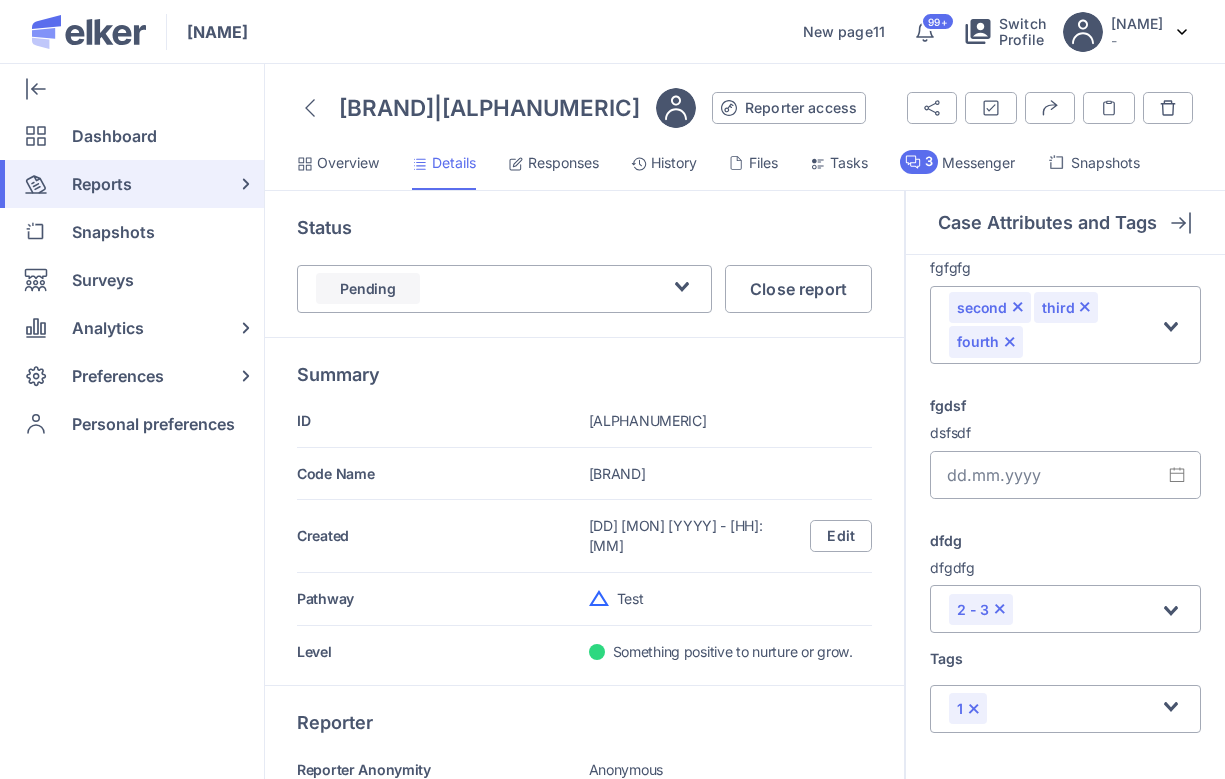 click 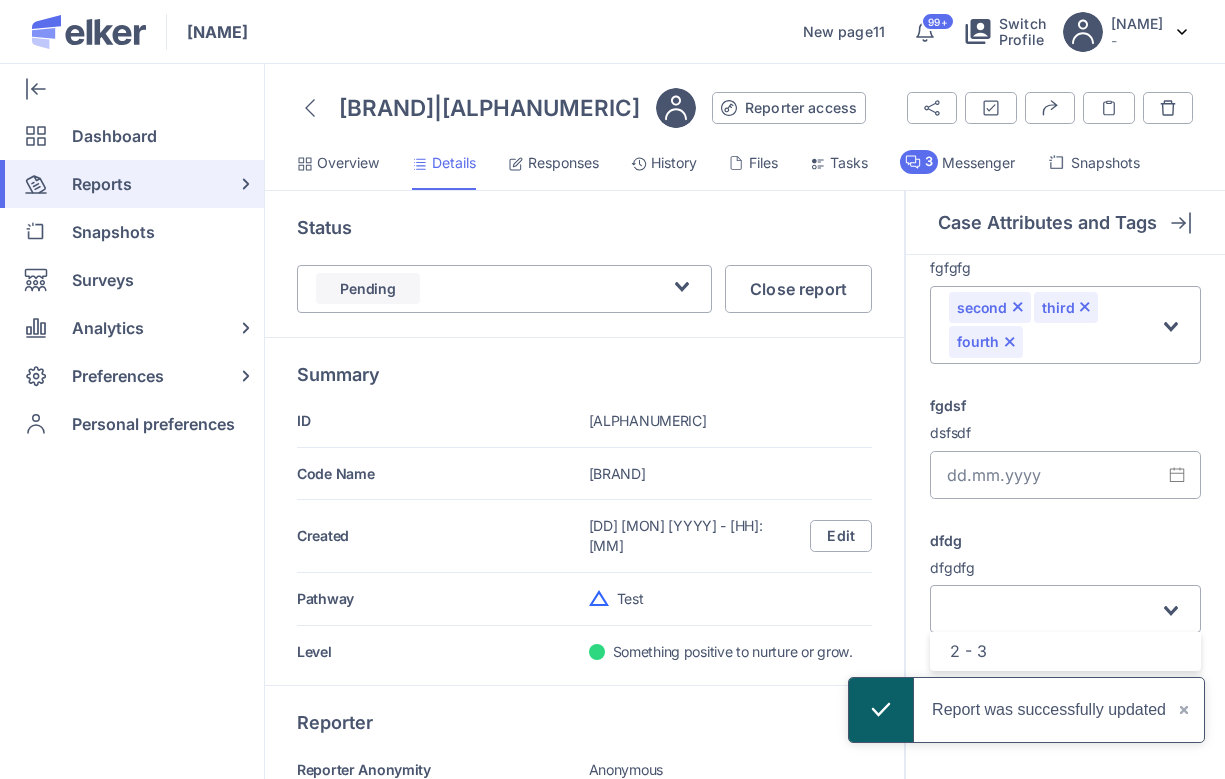 click on "dfdg dfgdfg Loading... 2 - 3" 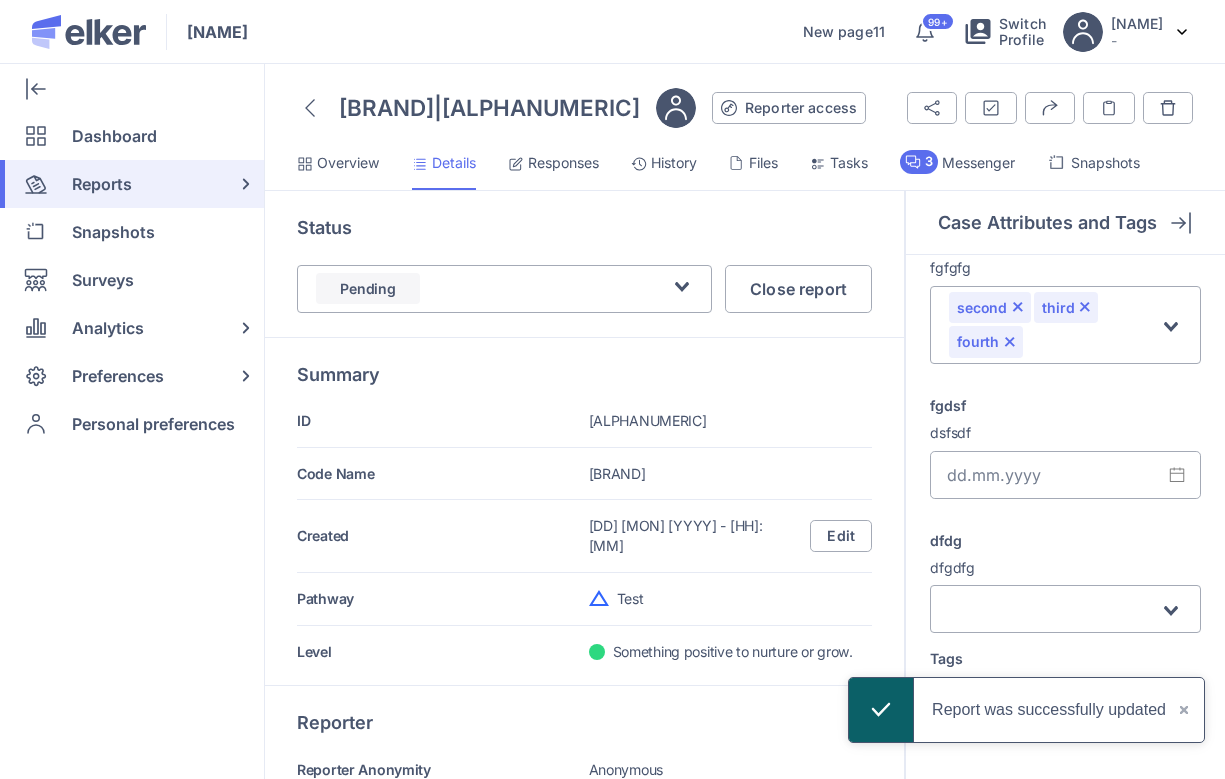 click on "Details" at bounding box center (454, 163) 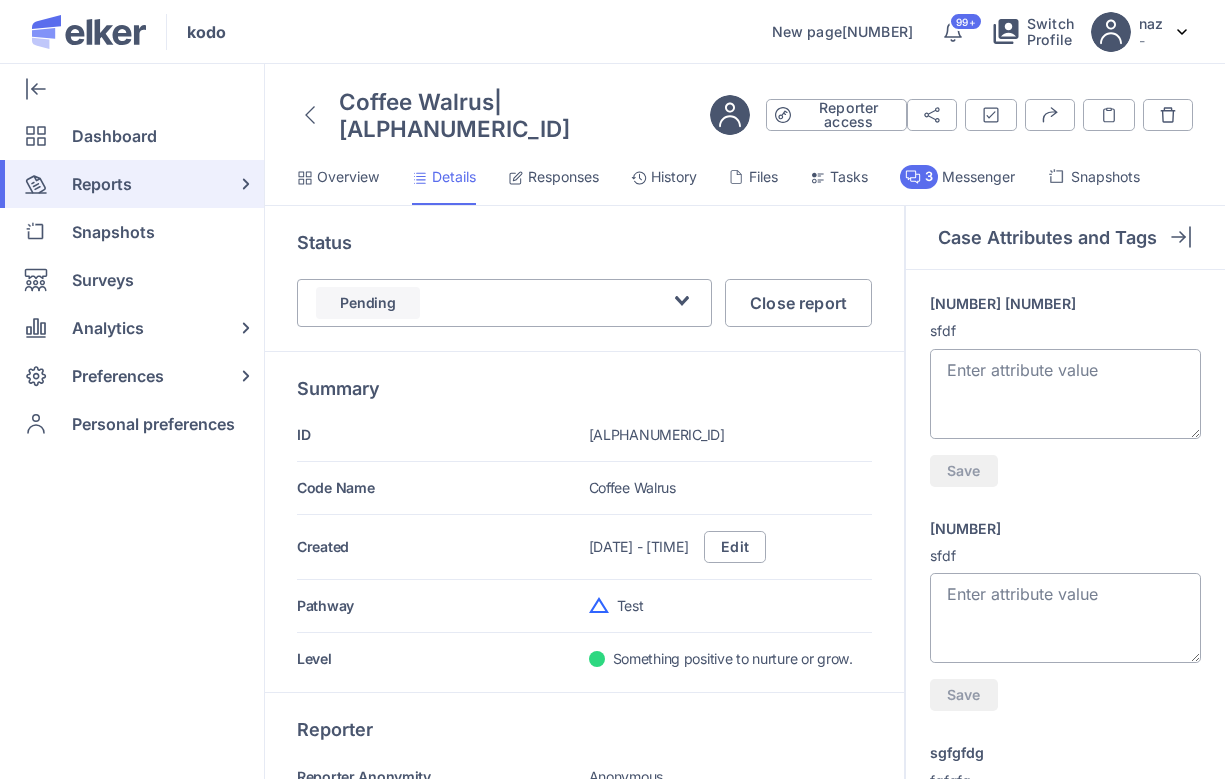 scroll, scrollTop: 0, scrollLeft: 0, axis: both 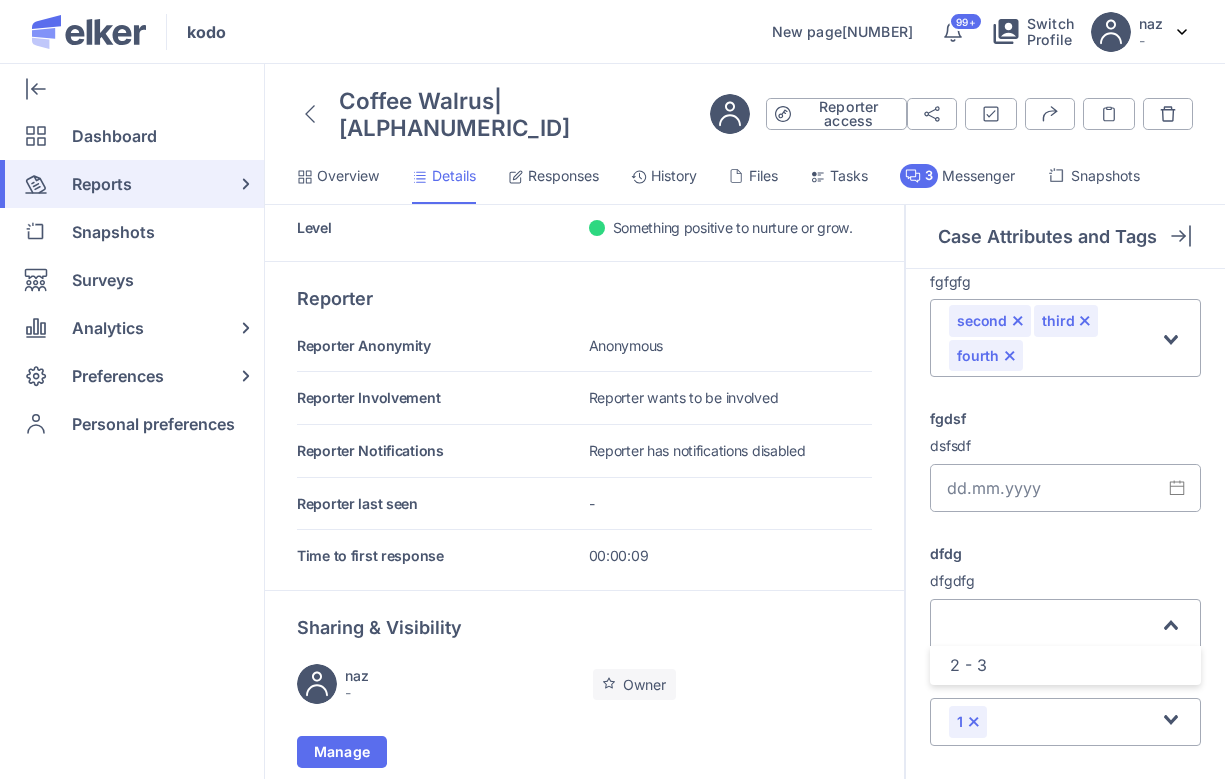 click 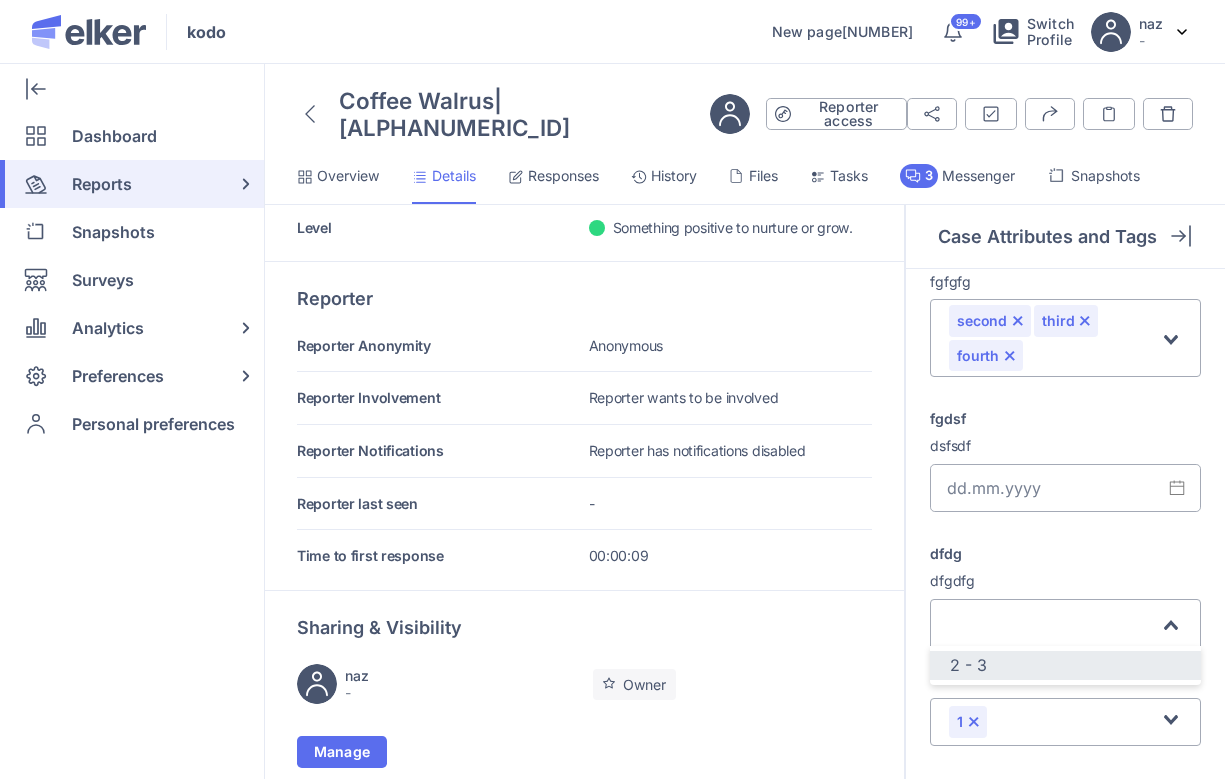 click on "dfdg" at bounding box center [1065, 553] 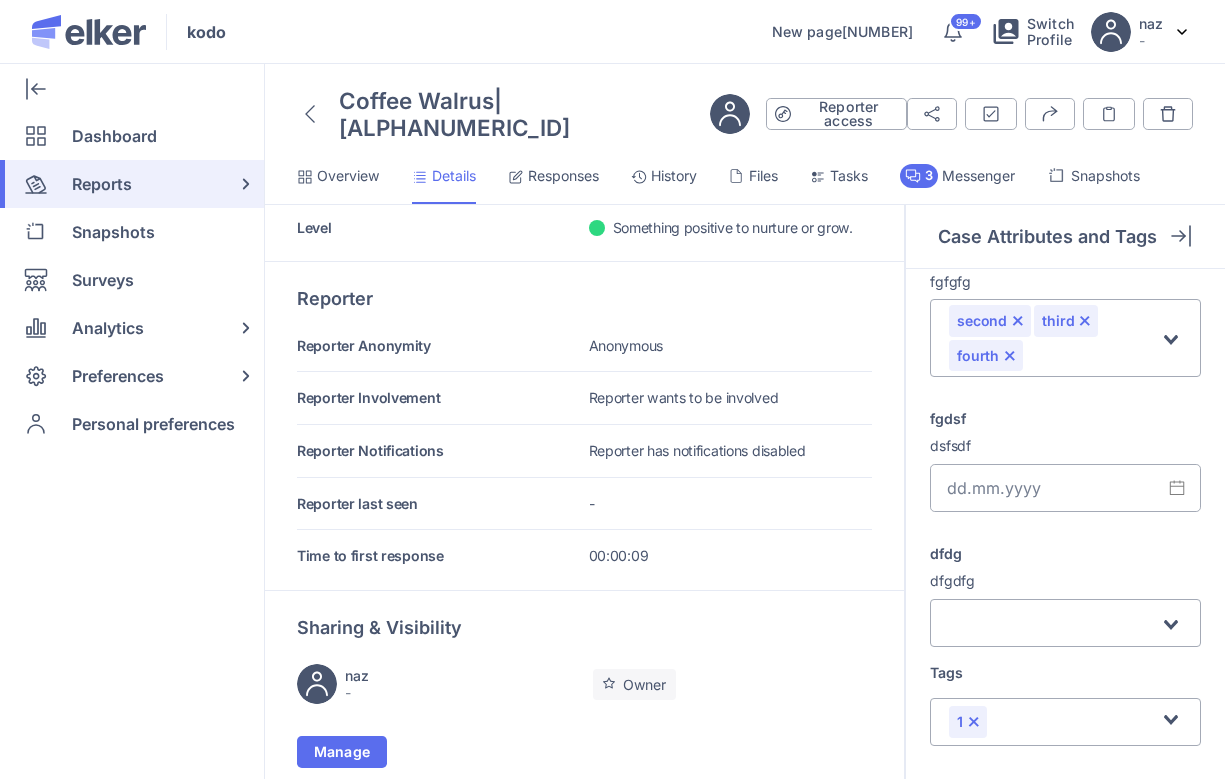 click on "Details" 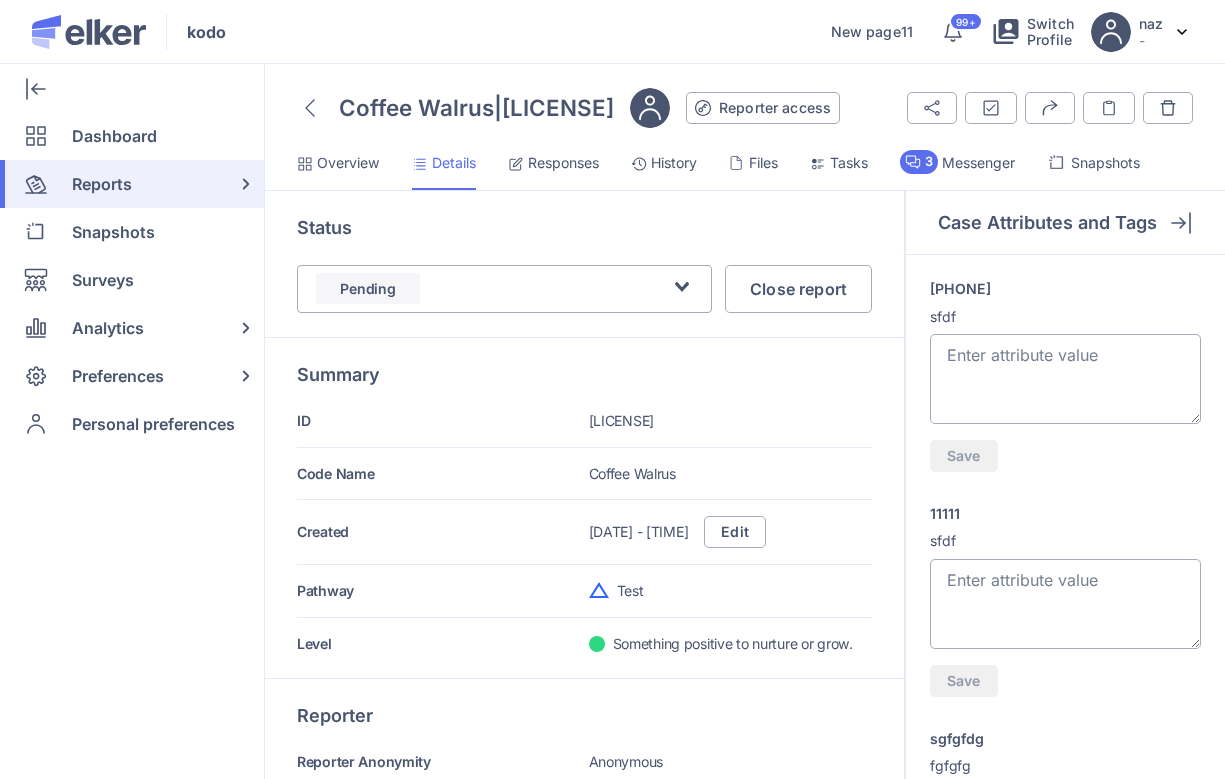 scroll, scrollTop: 0, scrollLeft: 0, axis: both 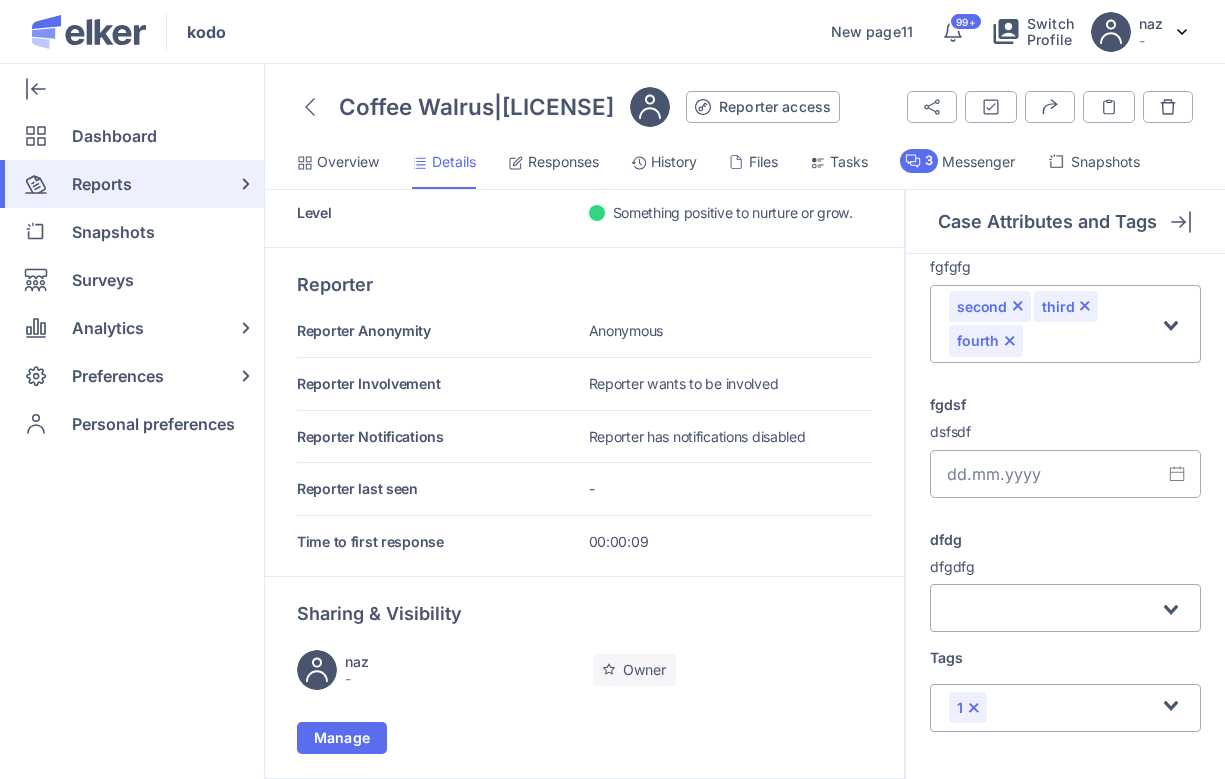 click 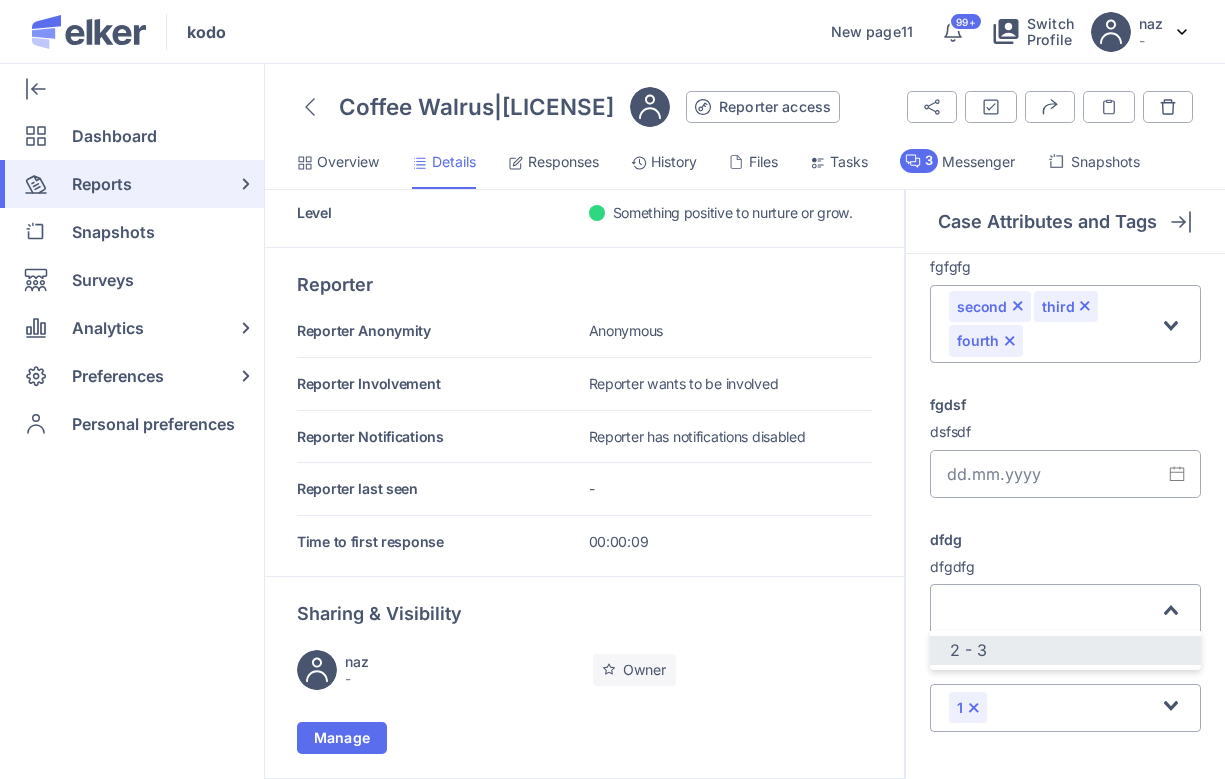 click on "2 - 3" 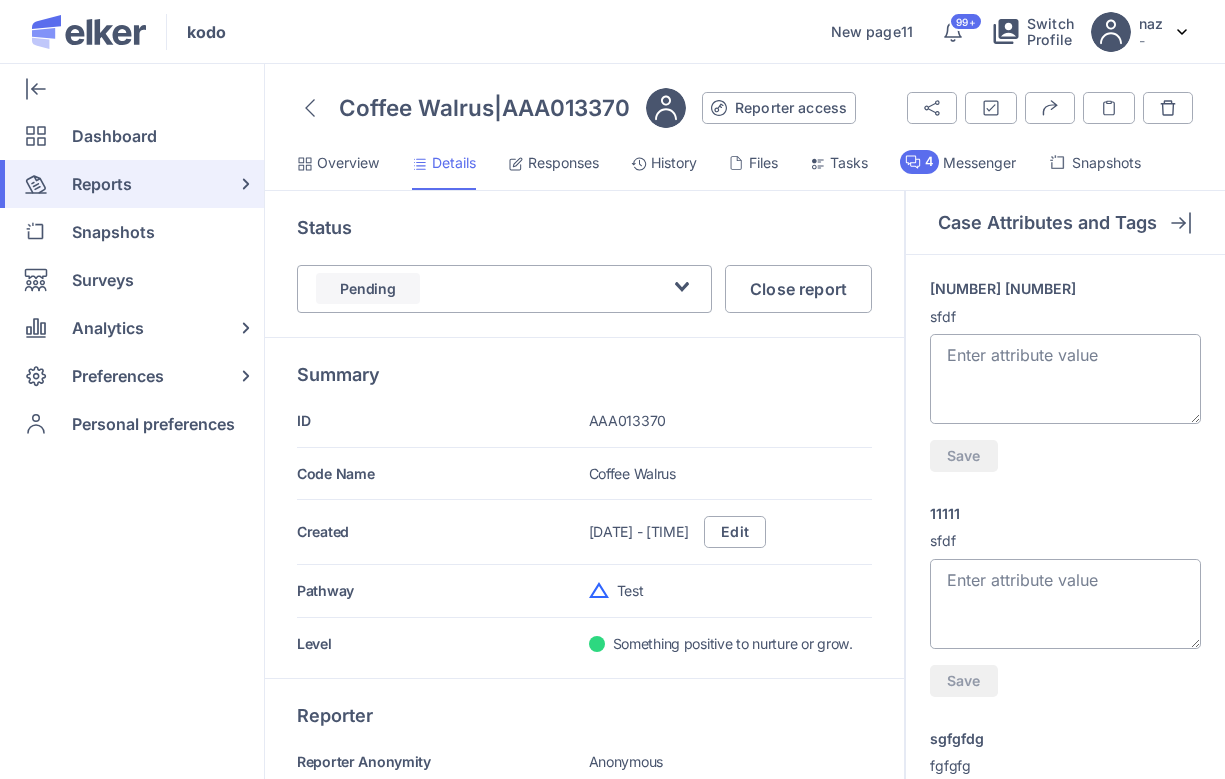 scroll, scrollTop: 0, scrollLeft: 0, axis: both 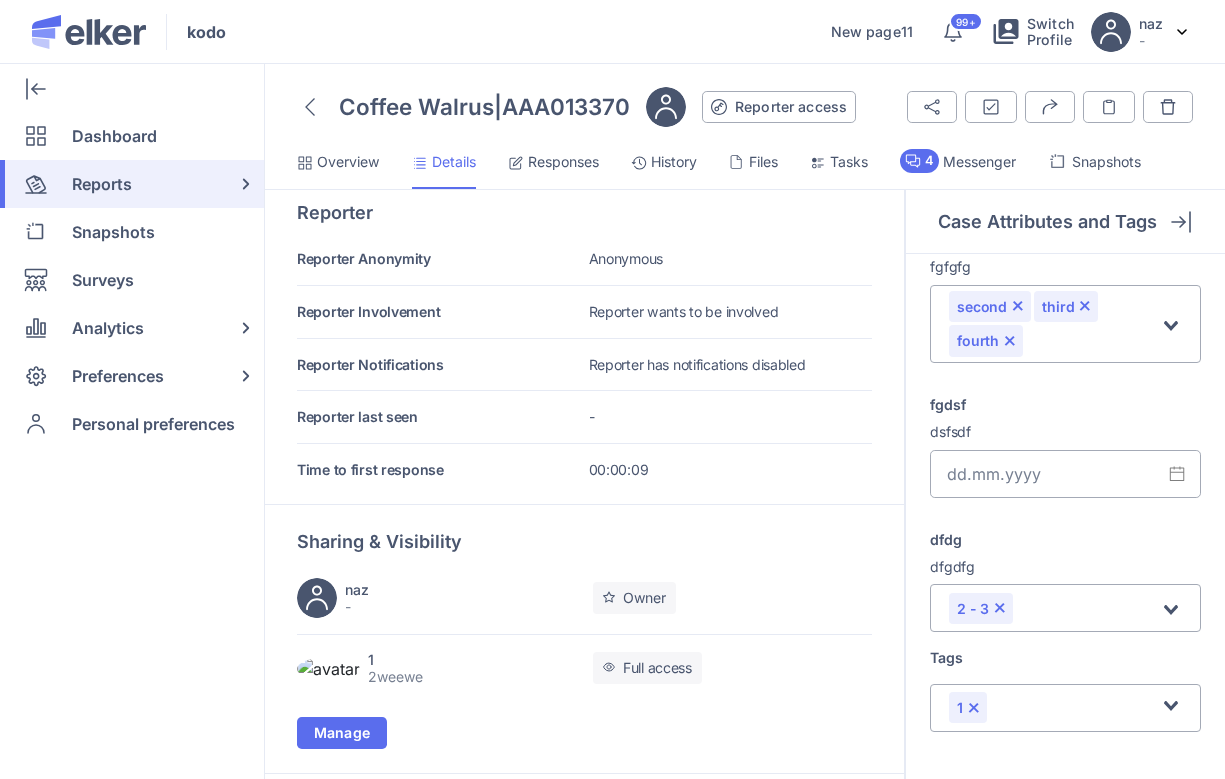 click 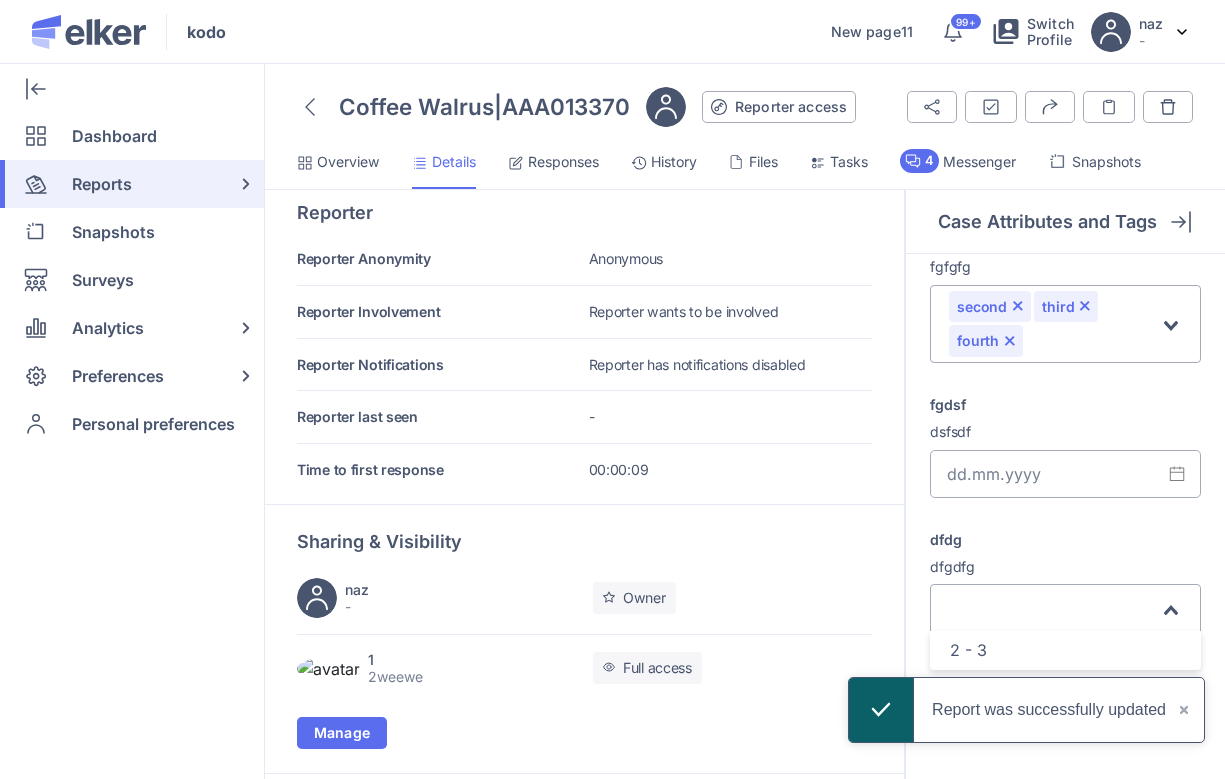 click on "dfdg" at bounding box center [1065, 539] 